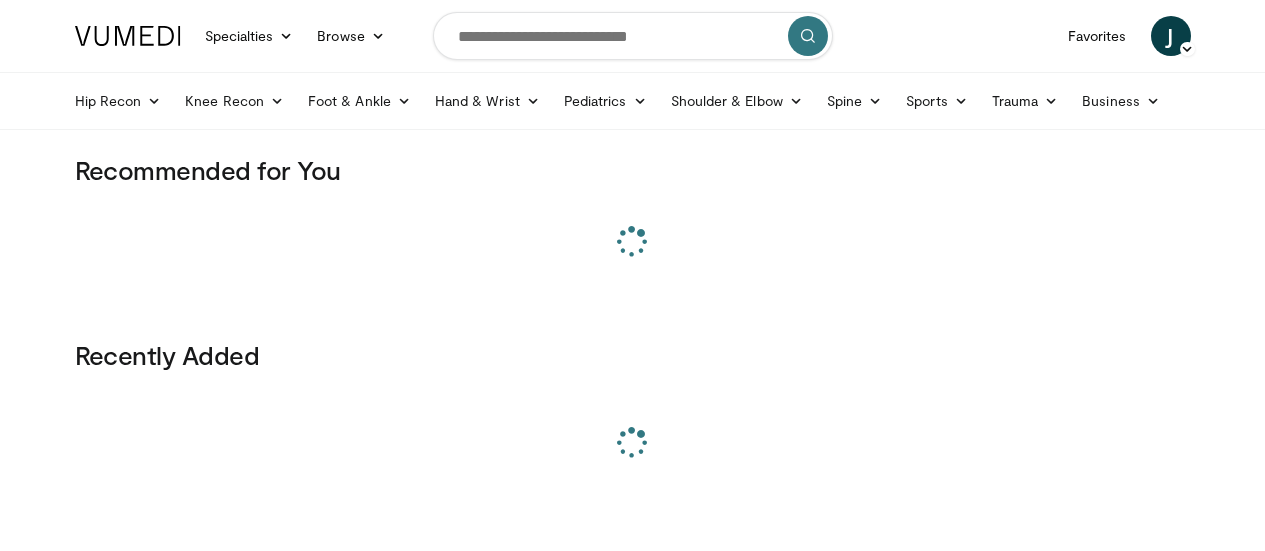 scroll, scrollTop: 0, scrollLeft: 0, axis: both 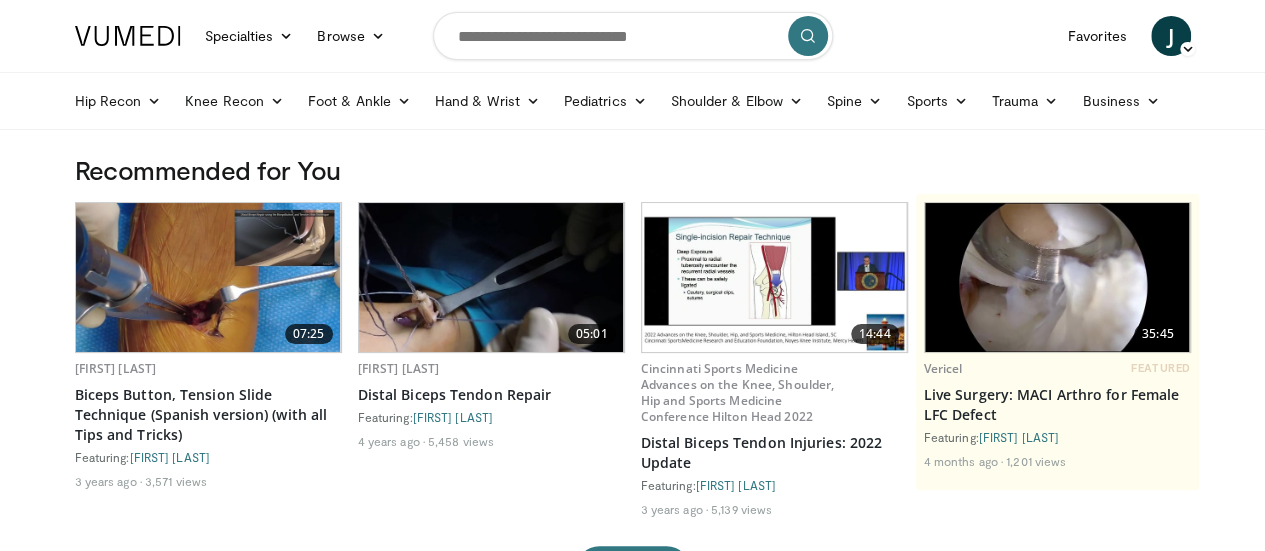 click at bounding box center (633, 36) 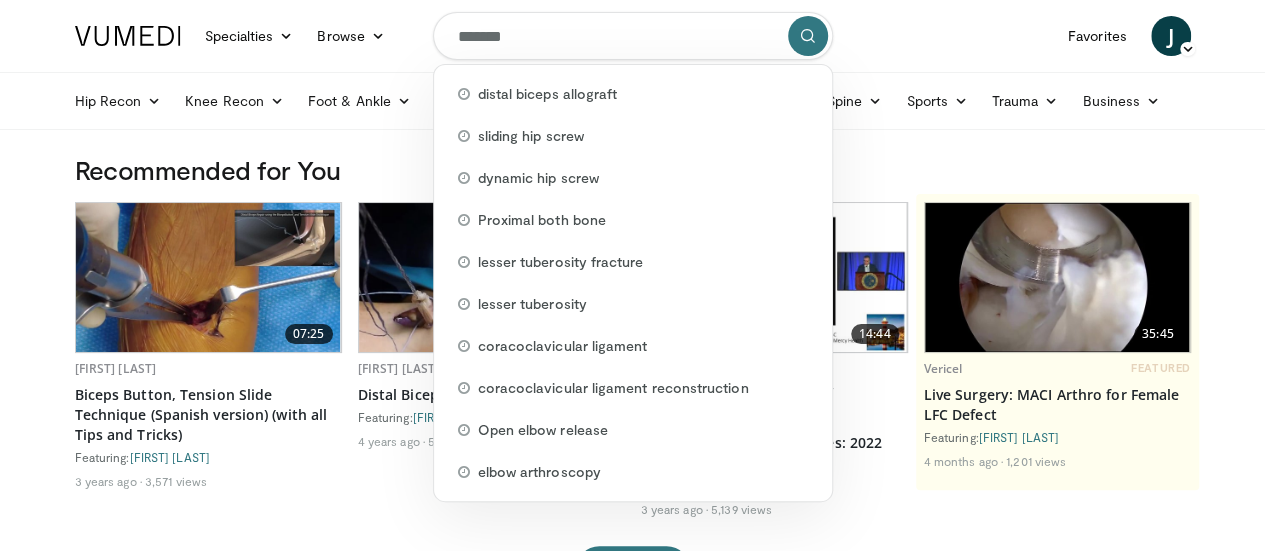 type on "********" 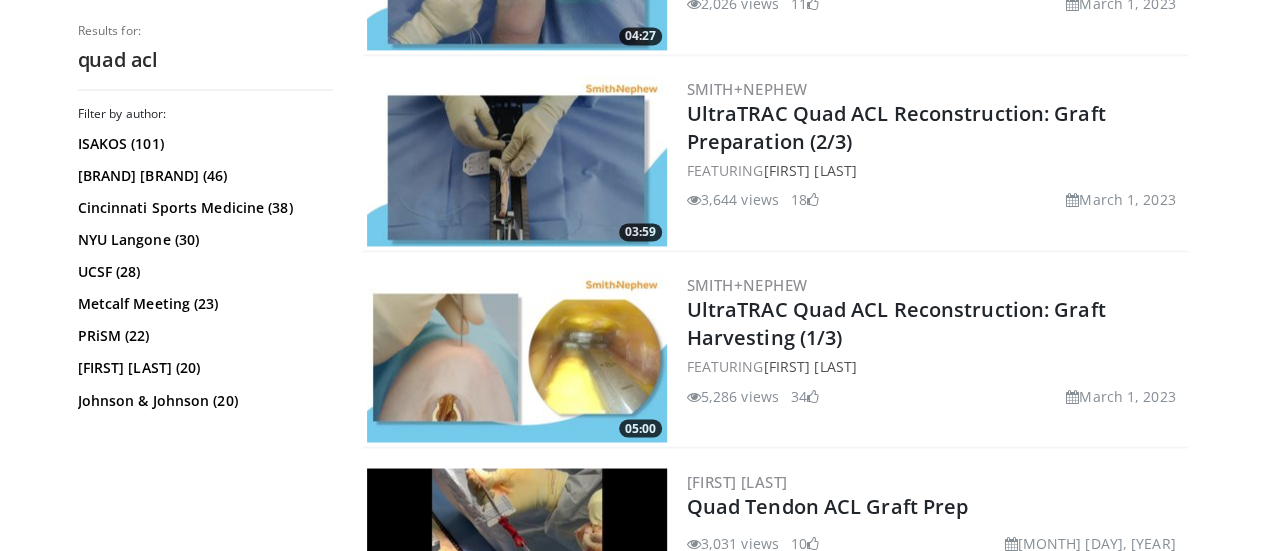 scroll, scrollTop: 1643, scrollLeft: 0, axis: vertical 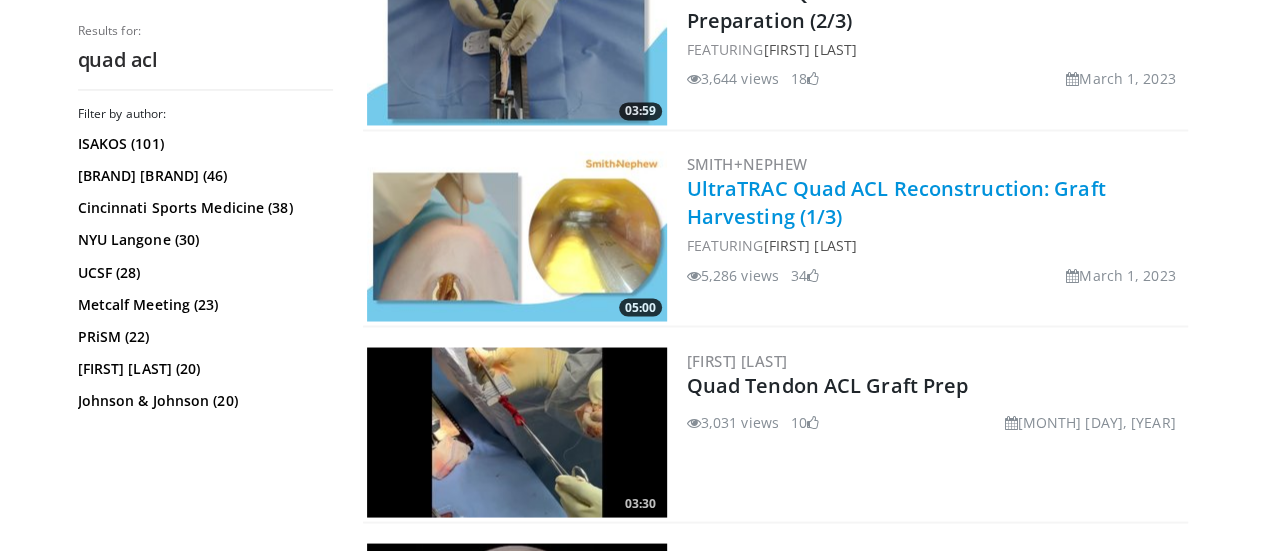 click on "UltraTRAC Quad ACL Reconstruction: Graft Harvesting (1/3)" at bounding box center [896, 202] 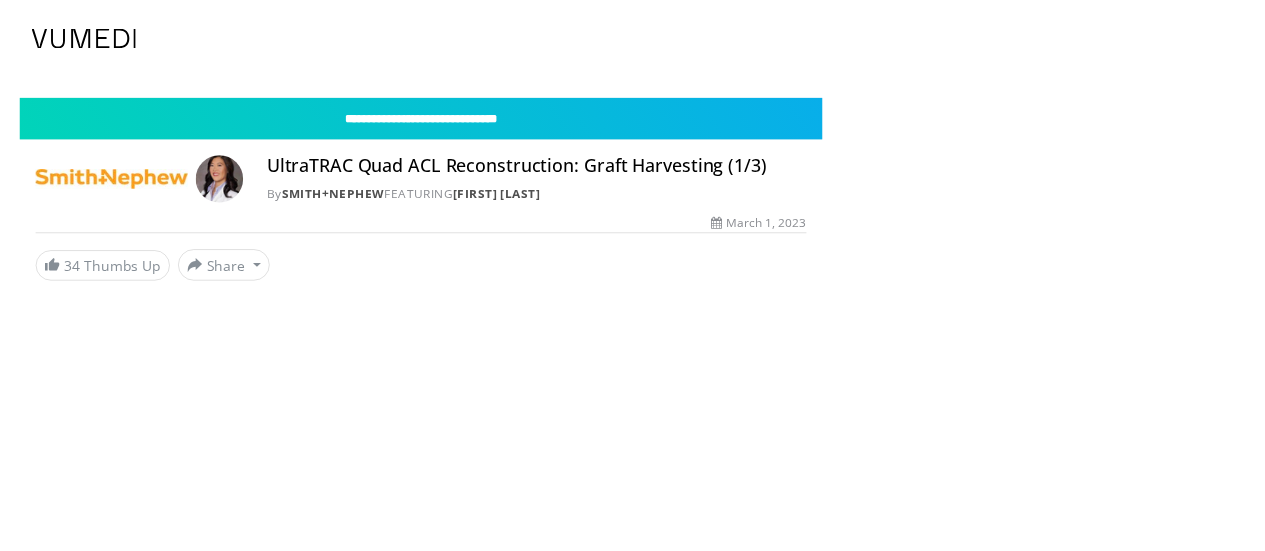 scroll, scrollTop: 0, scrollLeft: 0, axis: both 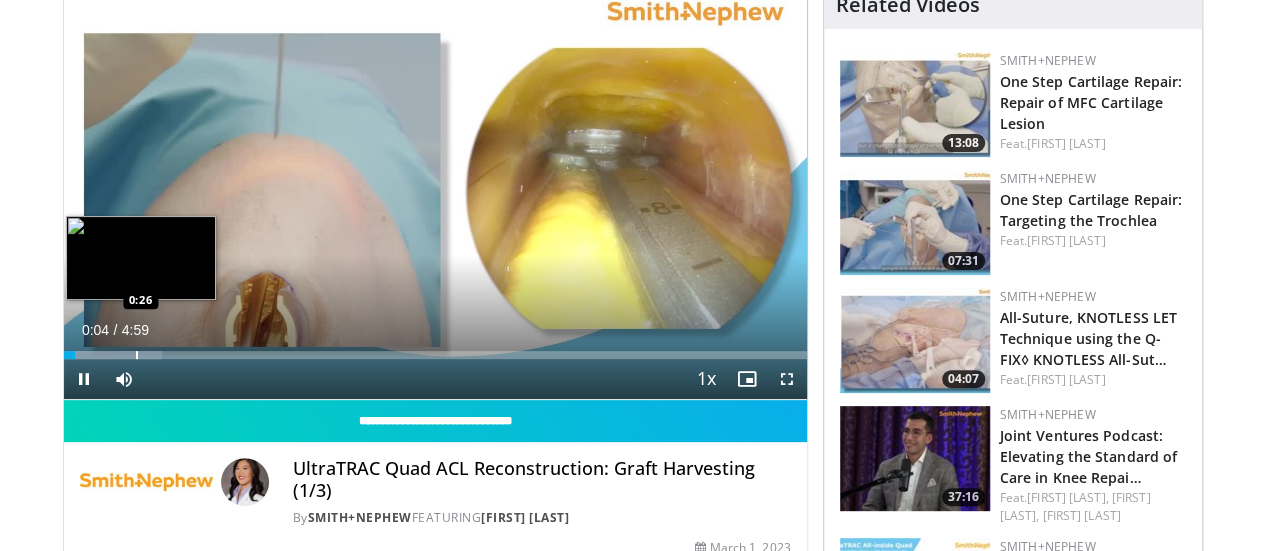 click at bounding box center [137, 355] 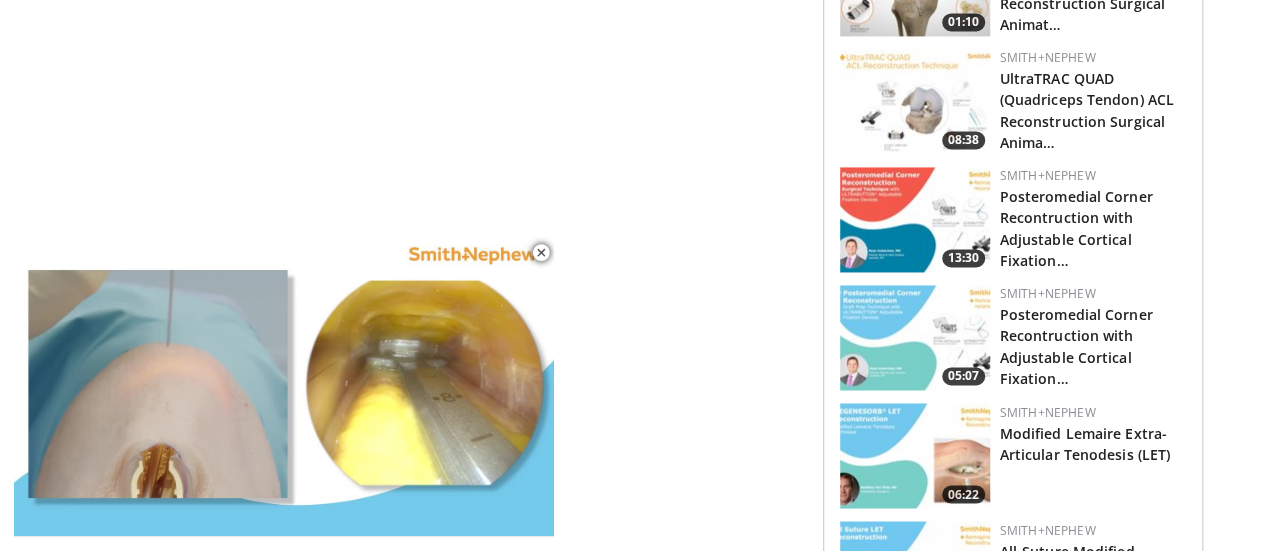 scroll, scrollTop: 1889, scrollLeft: 0, axis: vertical 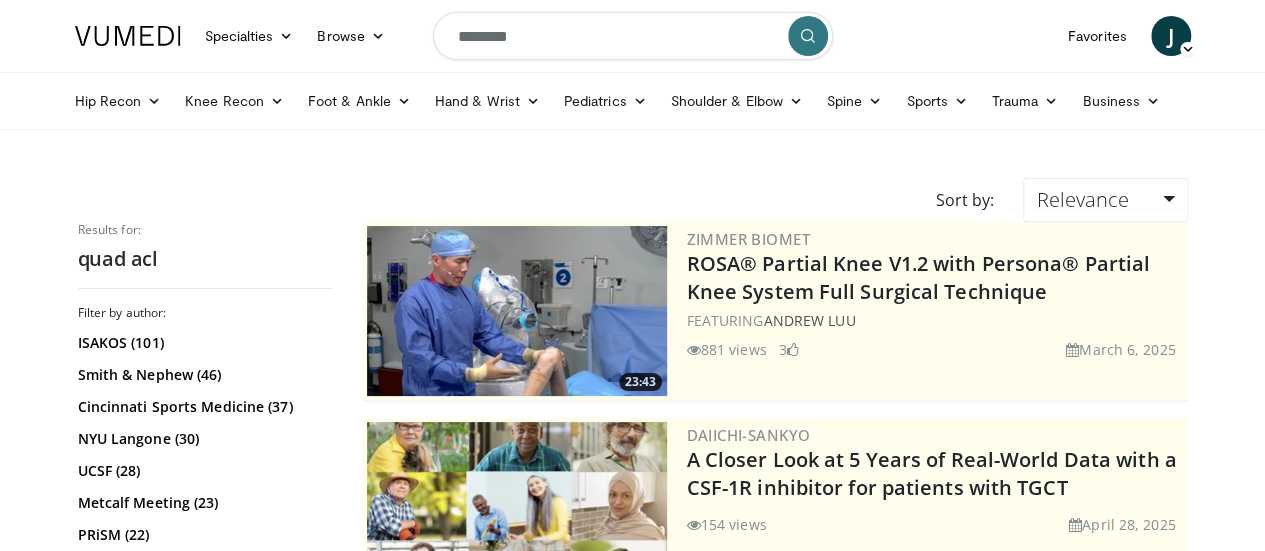 click on "********" at bounding box center [633, 36] 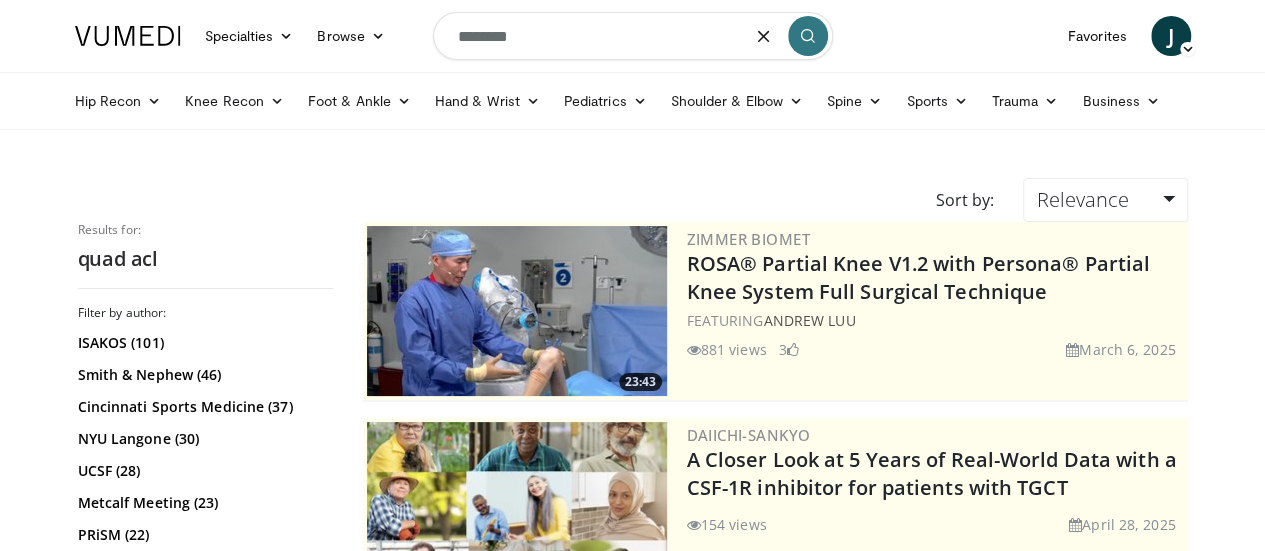 click on "********" at bounding box center [633, 36] 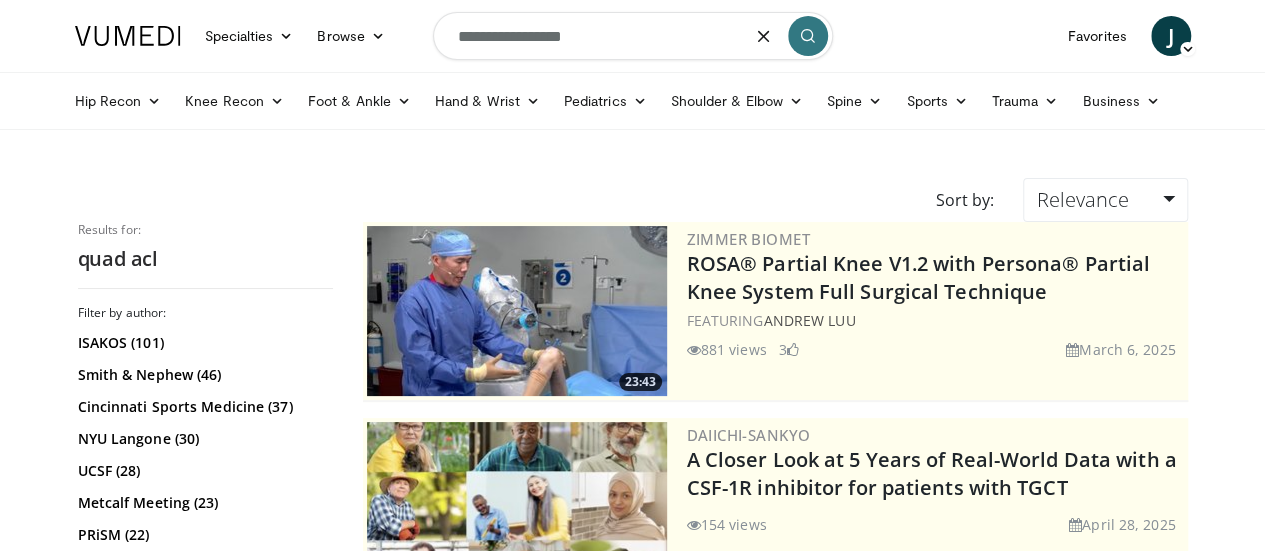 type on "**********" 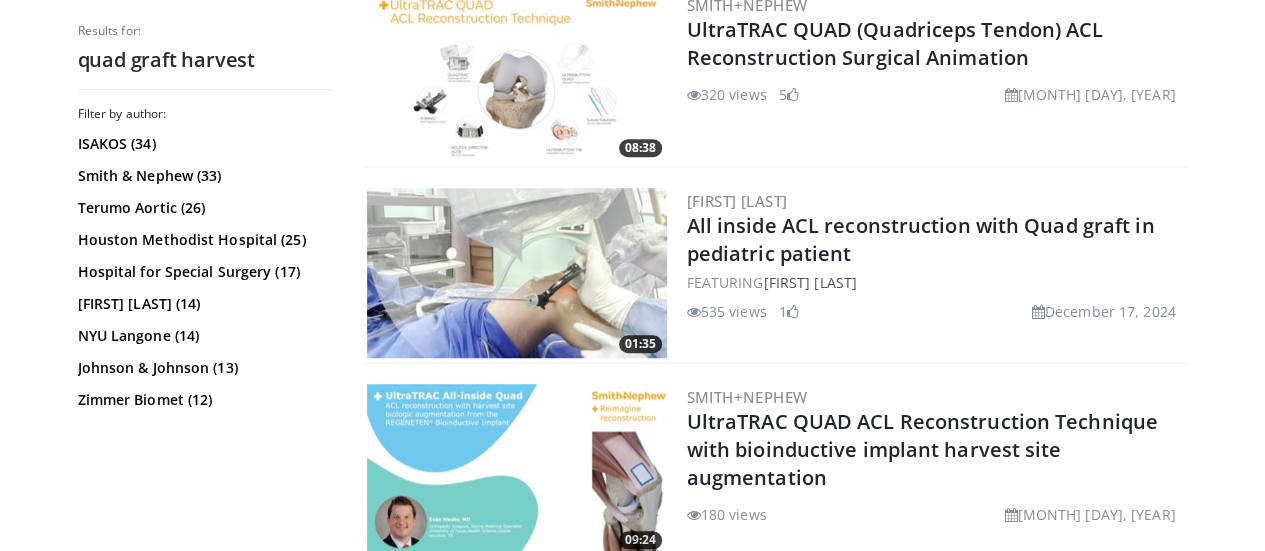 scroll, scrollTop: 630, scrollLeft: 0, axis: vertical 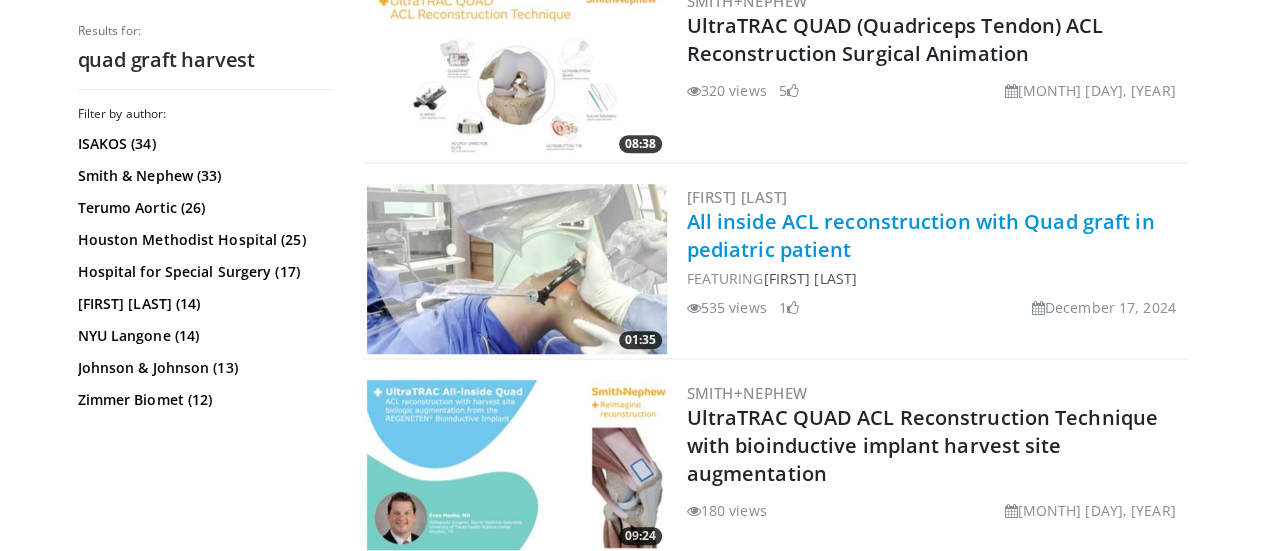 click on "All inside ACL reconstruction with Quad graft in pediatric patient" at bounding box center (921, 235) 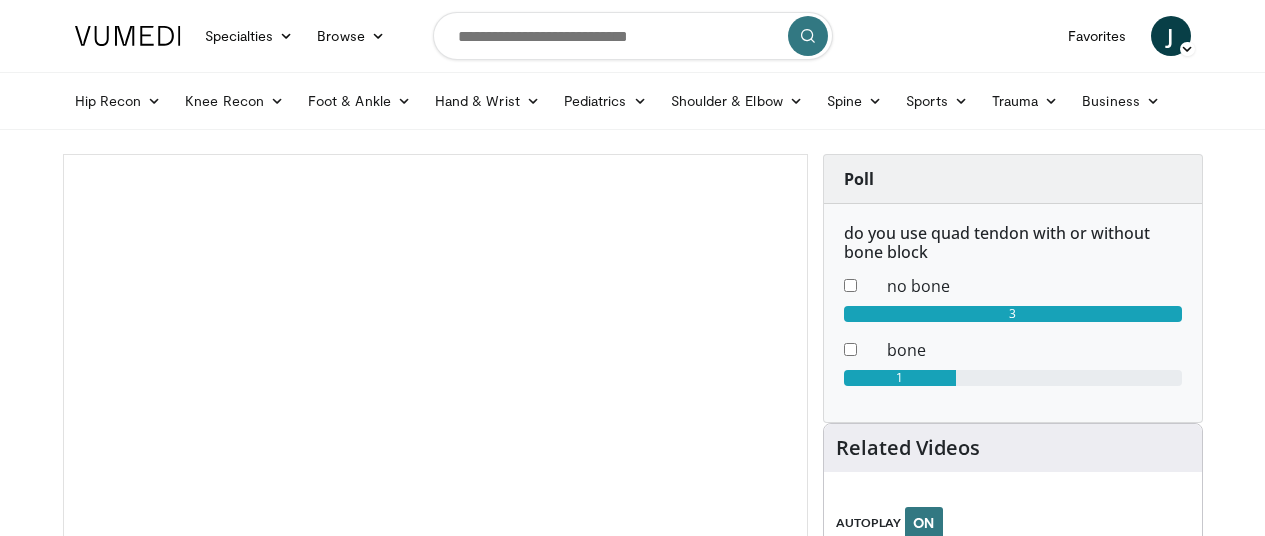 scroll, scrollTop: 0, scrollLeft: 0, axis: both 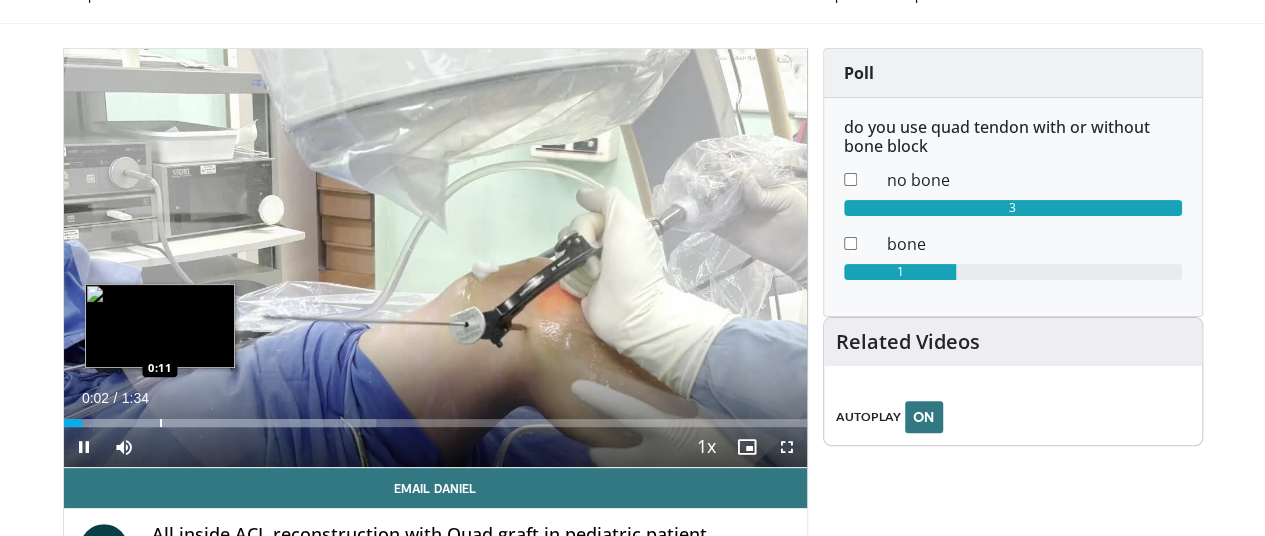 click at bounding box center (161, 423) 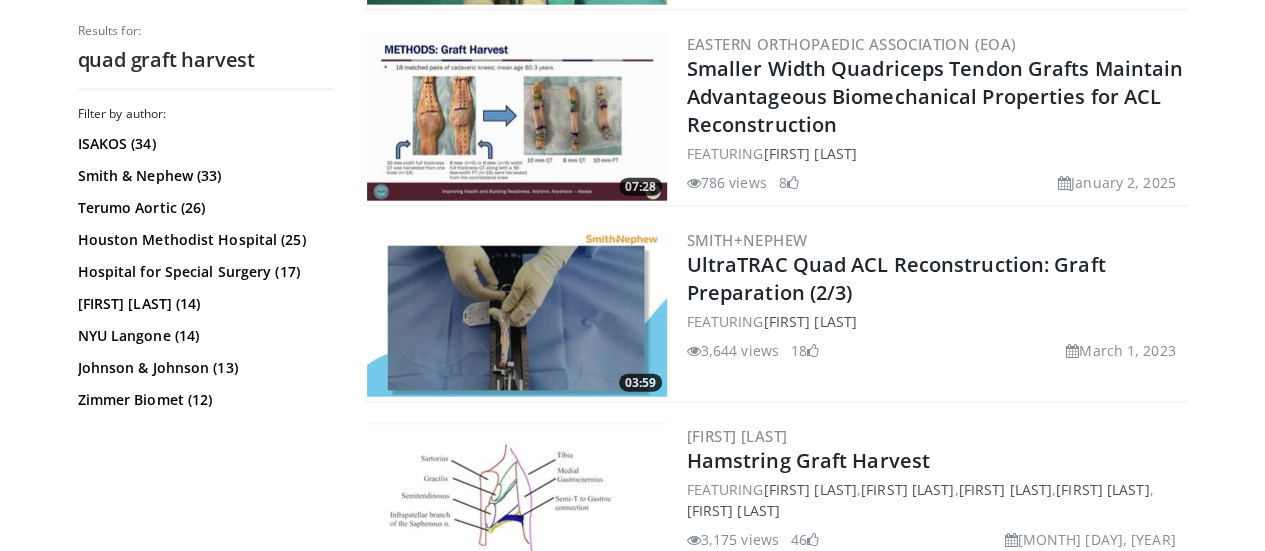 scroll, scrollTop: 2352, scrollLeft: 0, axis: vertical 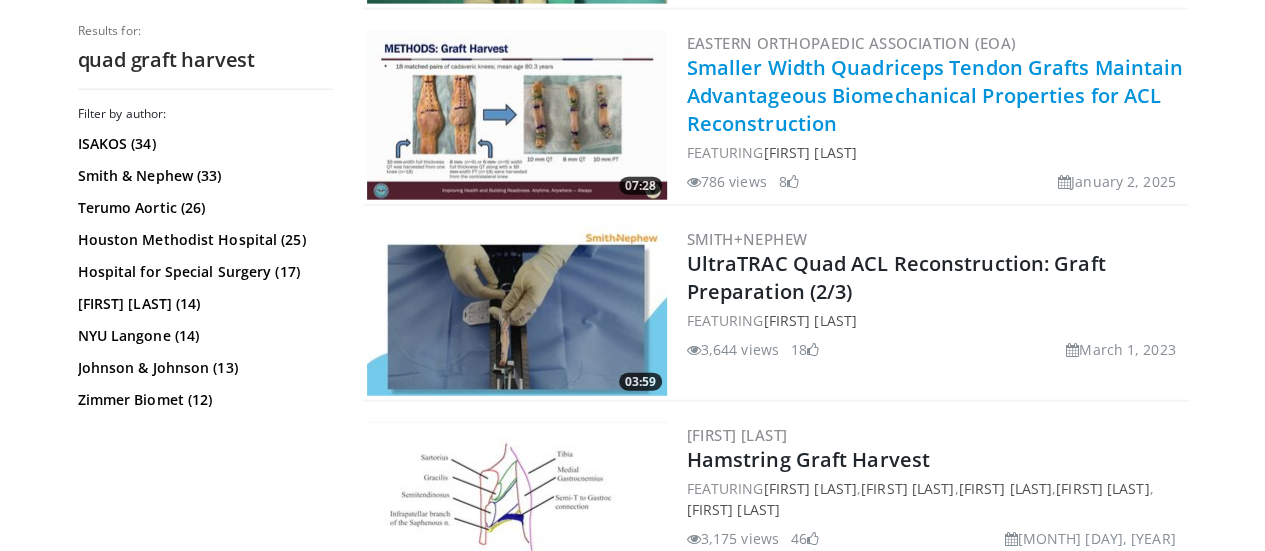 click on "Smaller Width Quadriceps Tendon Grafts Maintain Advantageous Biomechanical Properties for ACL Reconstruction" at bounding box center [935, 95] 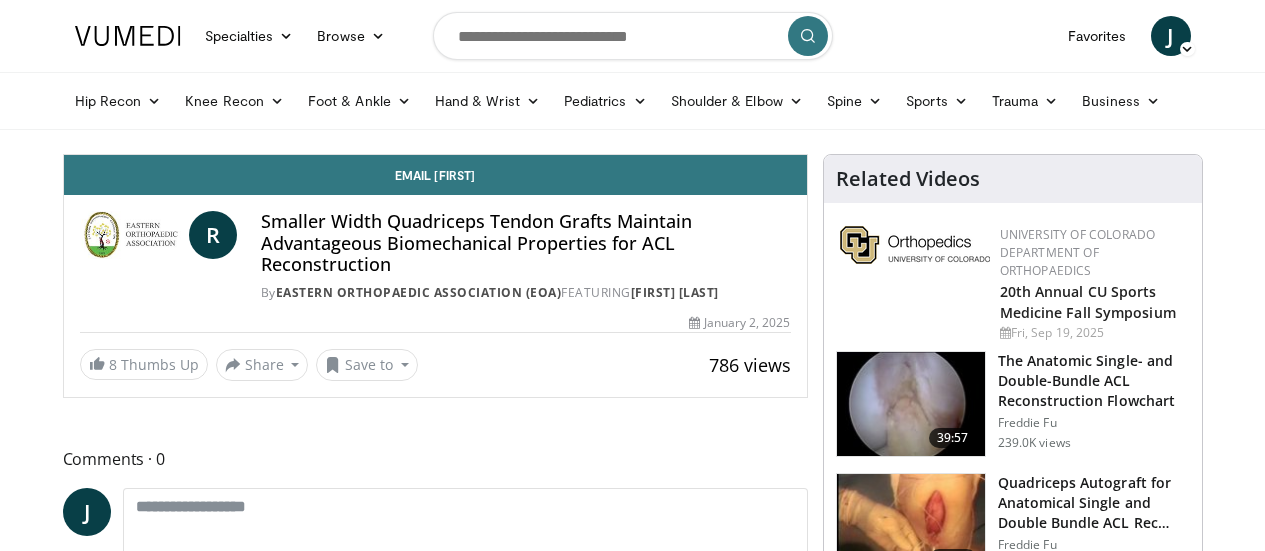 scroll, scrollTop: 0, scrollLeft: 0, axis: both 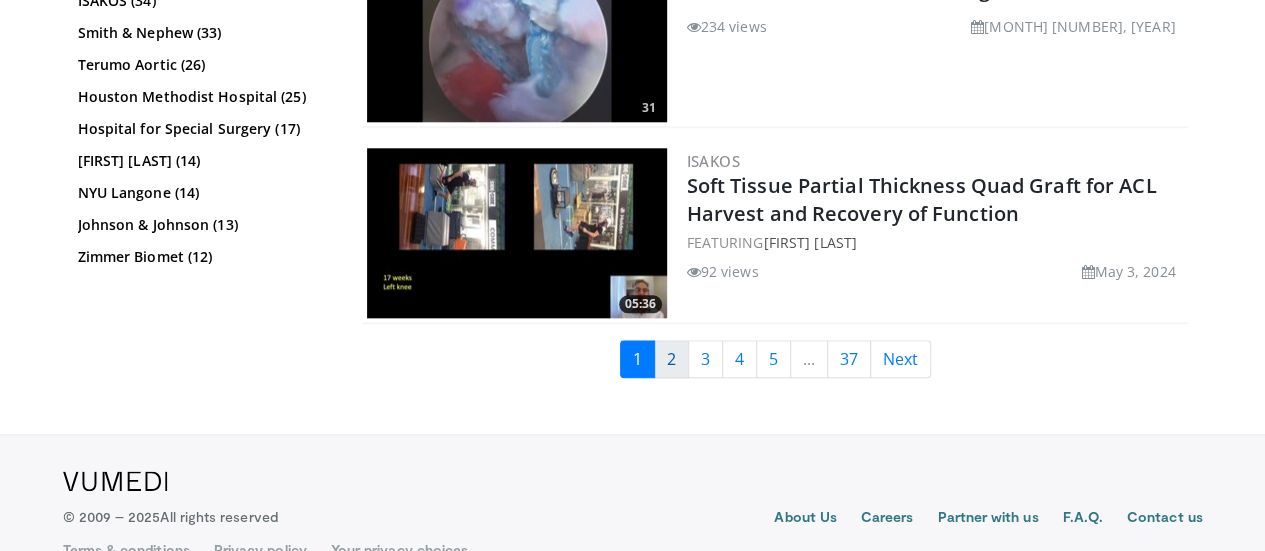 click on "2" at bounding box center (671, 359) 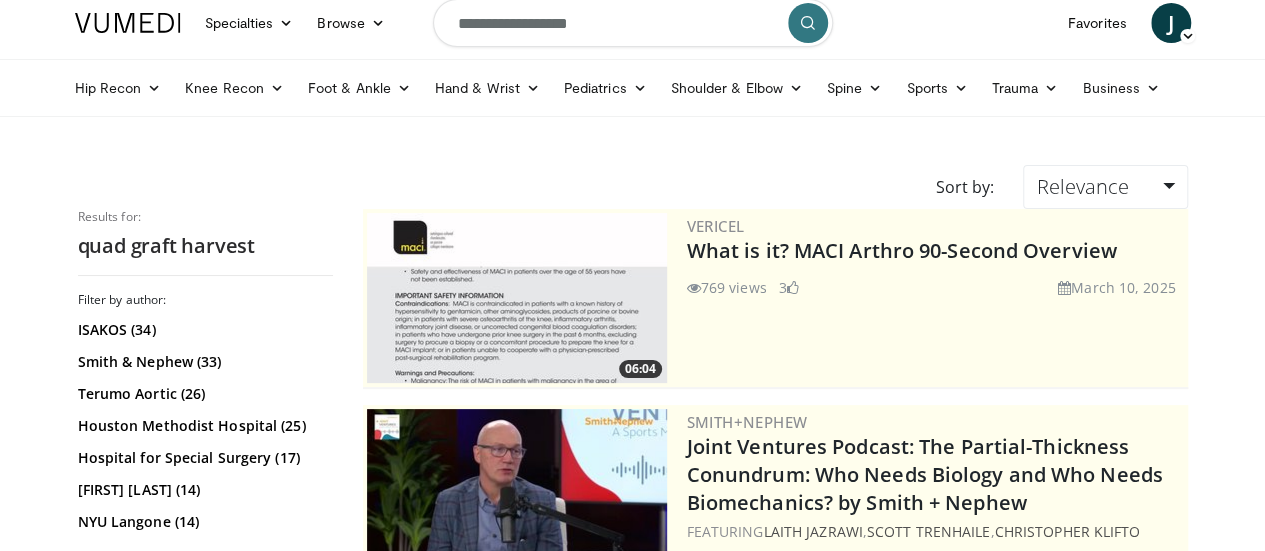 scroll, scrollTop: 0, scrollLeft: 0, axis: both 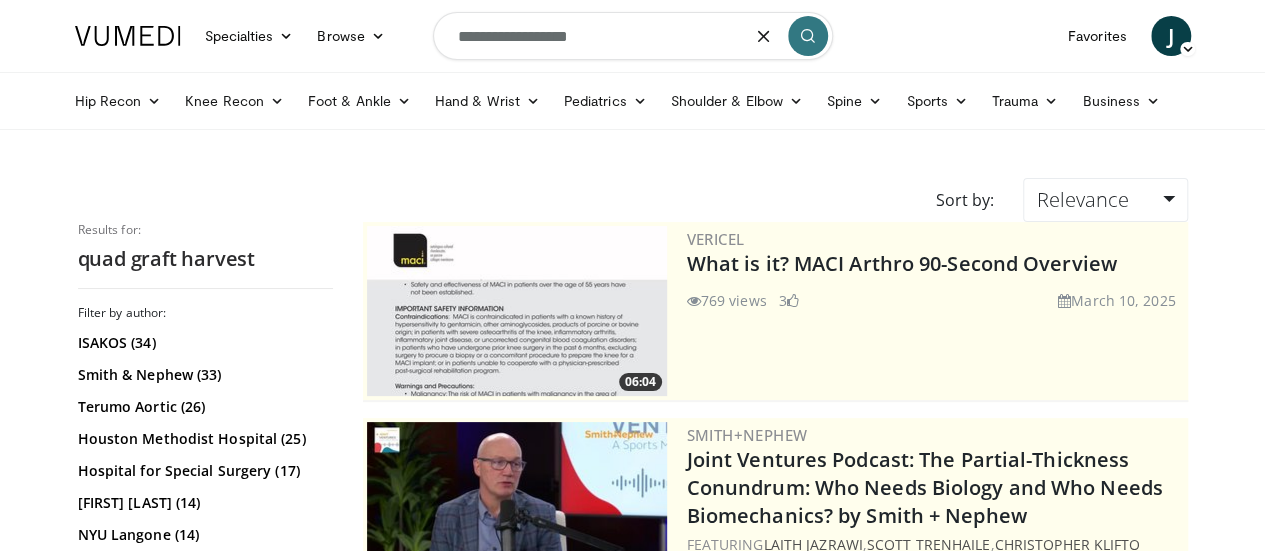 drag, startPoint x: 610, startPoint y: 35, endPoint x: 15, endPoint y: 74, distance: 596.2768 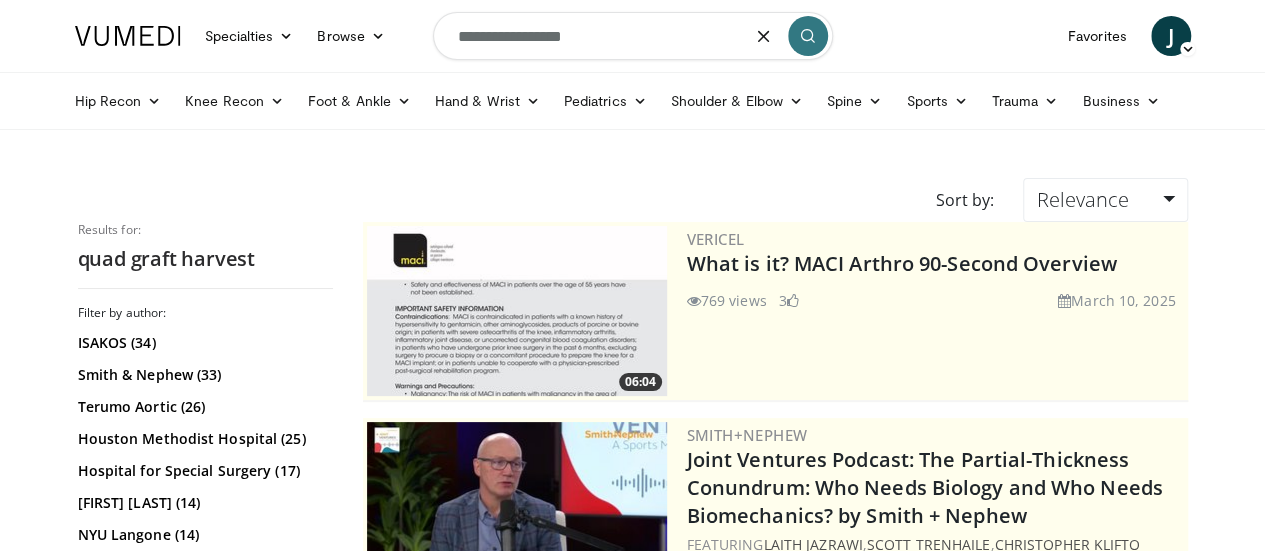 type on "**********" 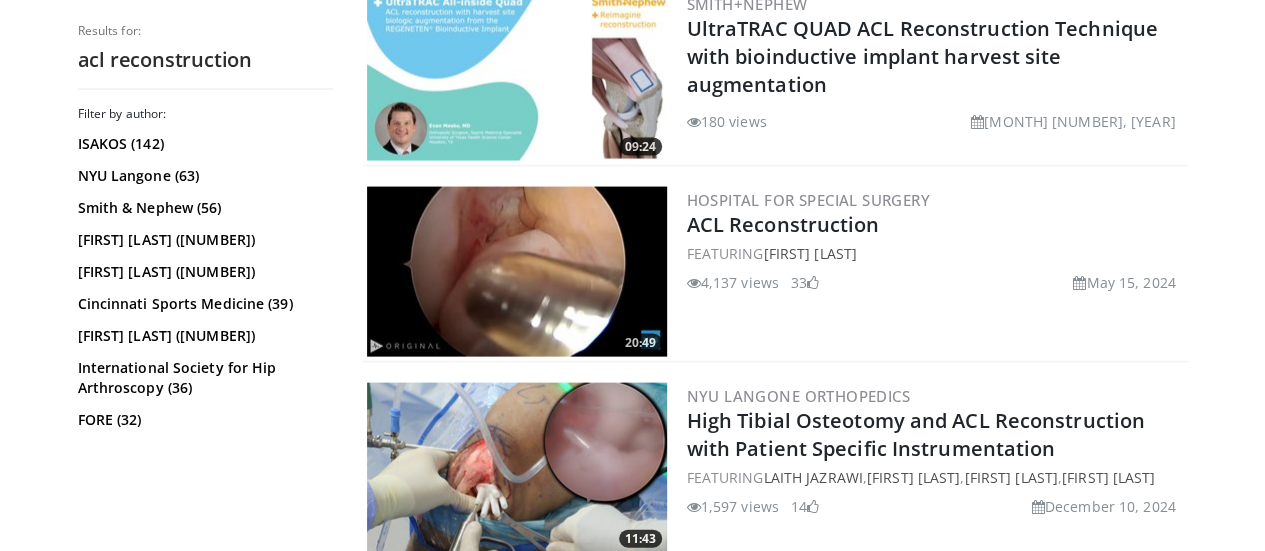 scroll, scrollTop: 2001, scrollLeft: 0, axis: vertical 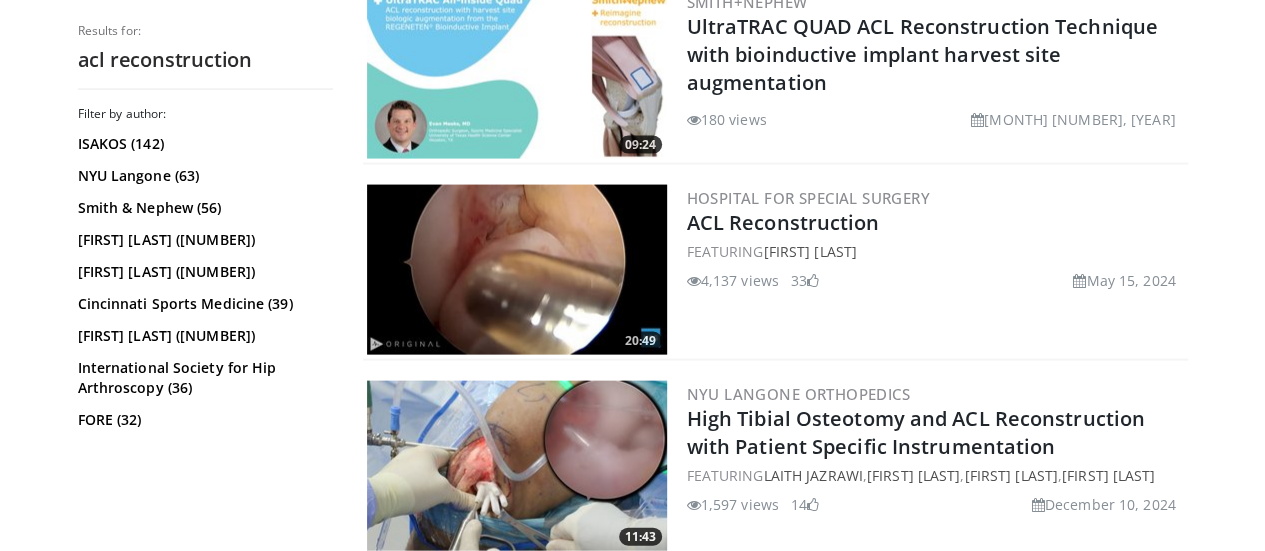 click at bounding box center (517, 270) 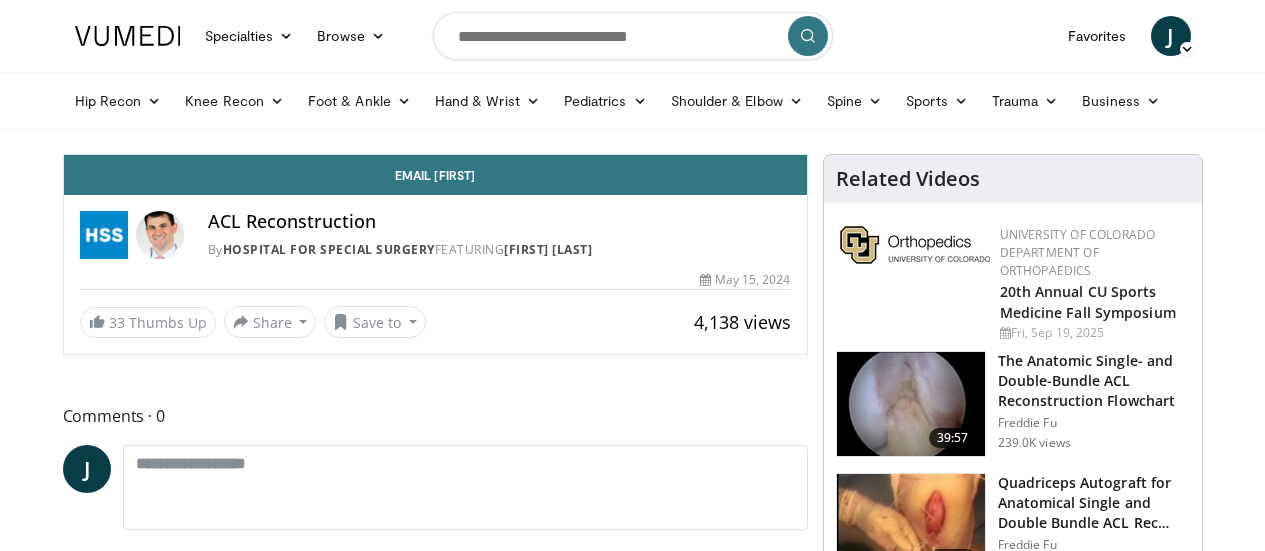 scroll, scrollTop: 0, scrollLeft: 0, axis: both 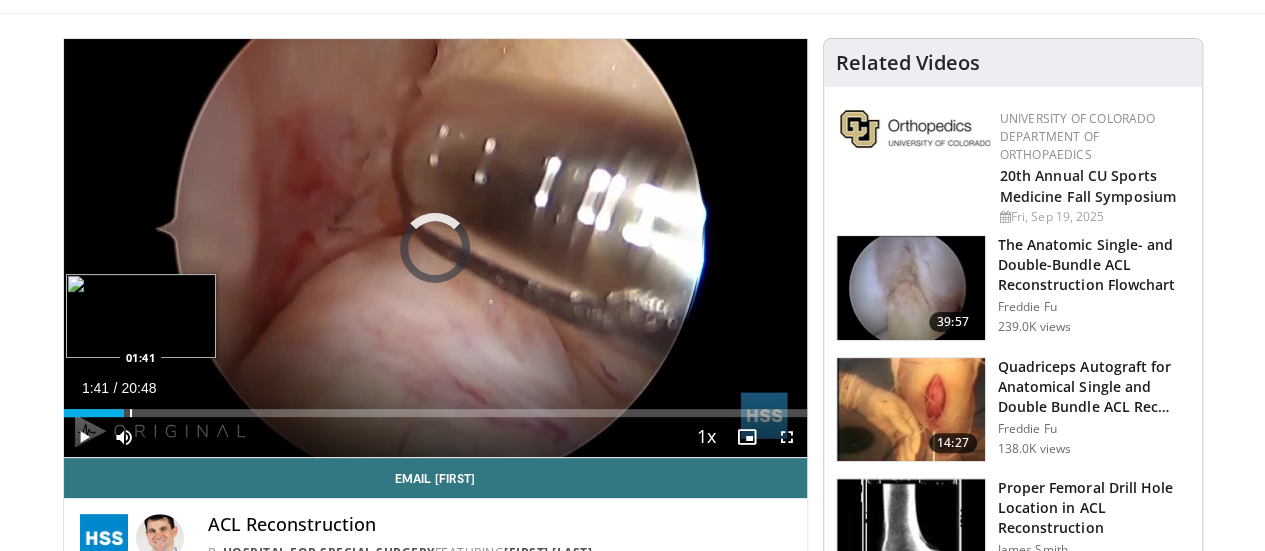click at bounding box center (131, 413) 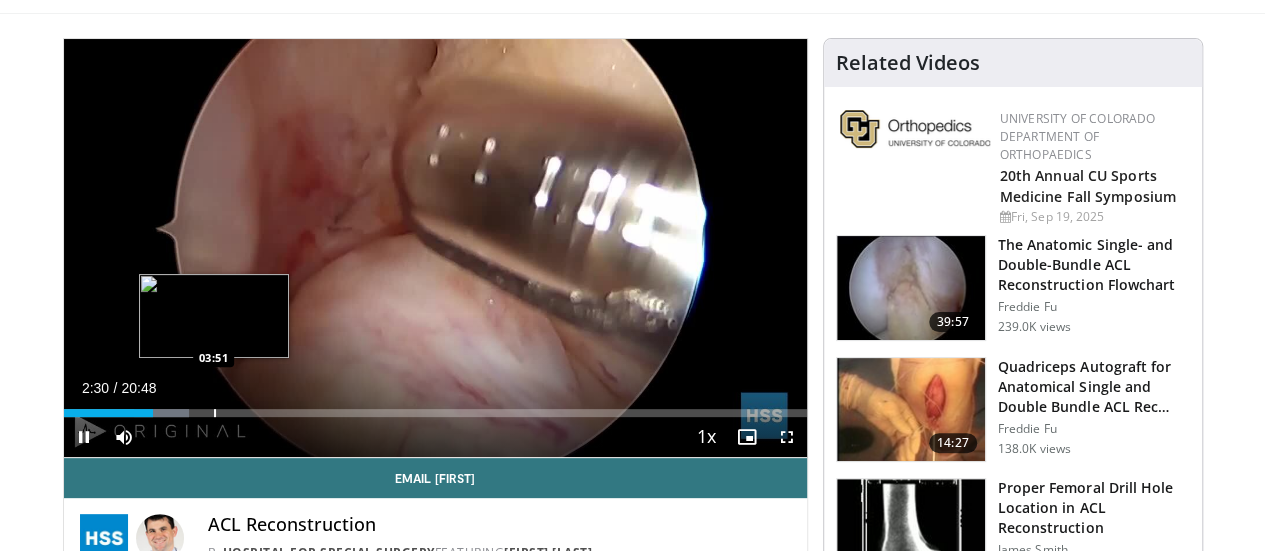 click at bounding box center (215, 413) 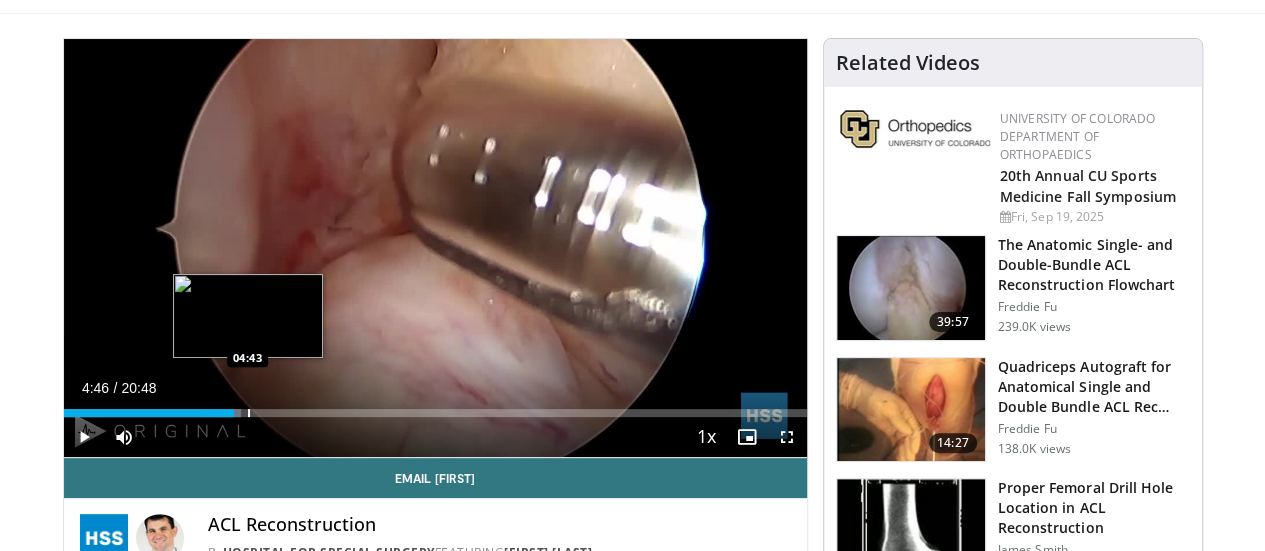 click at bounding box center (249, 413) 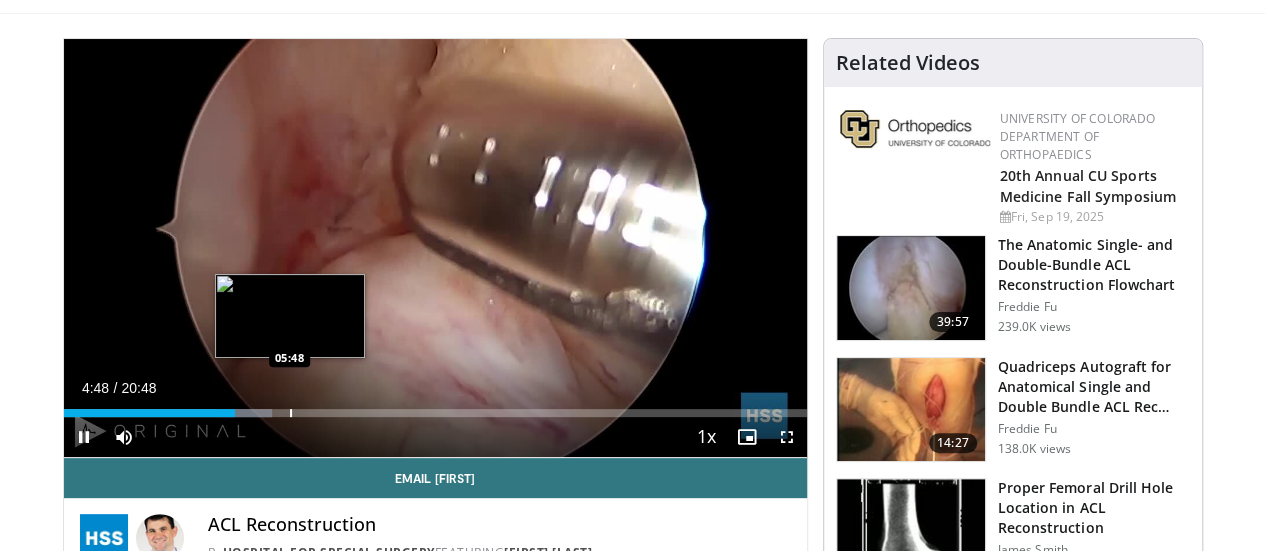 click at bounding box center [291, 413] 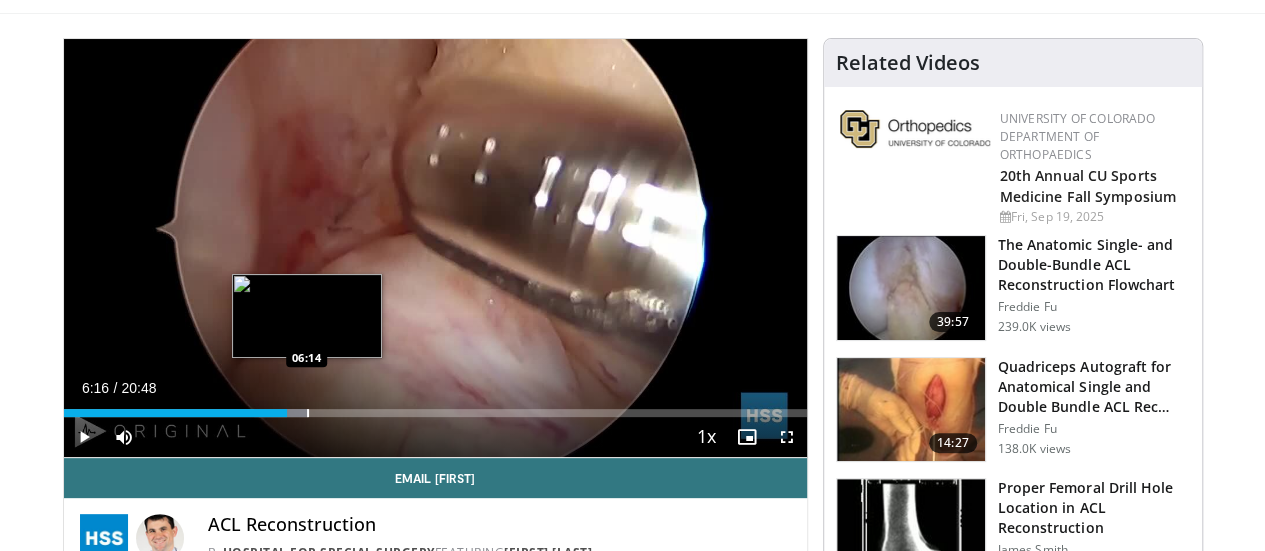 click at bounding box center [308, 413] 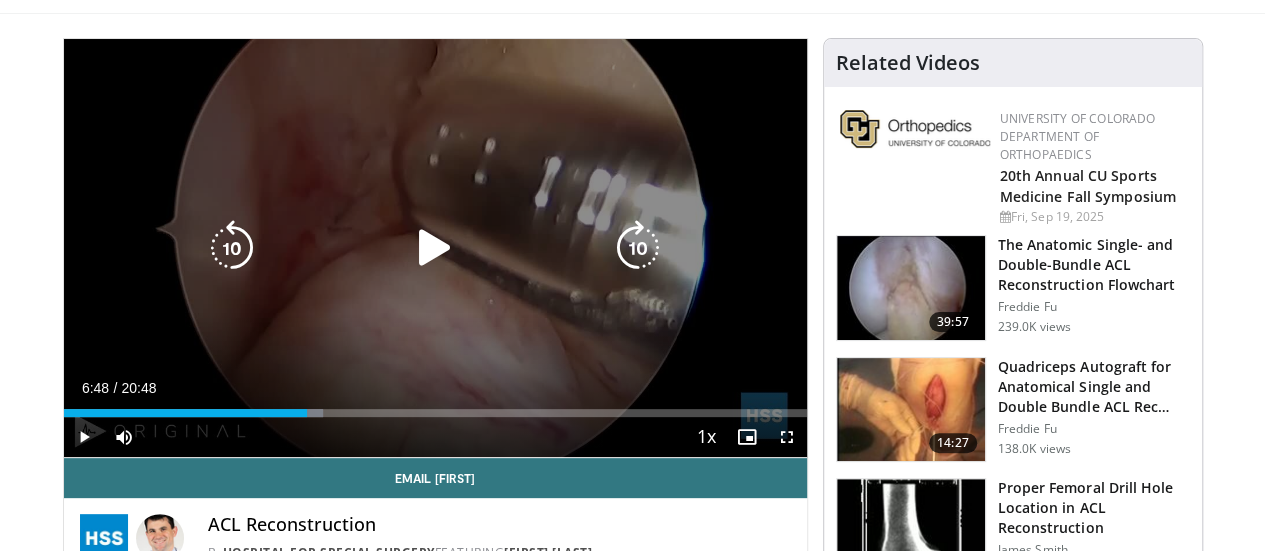 click on "Loaded :  34.95% 06:48 06:17" at bounding box center (435, 413) 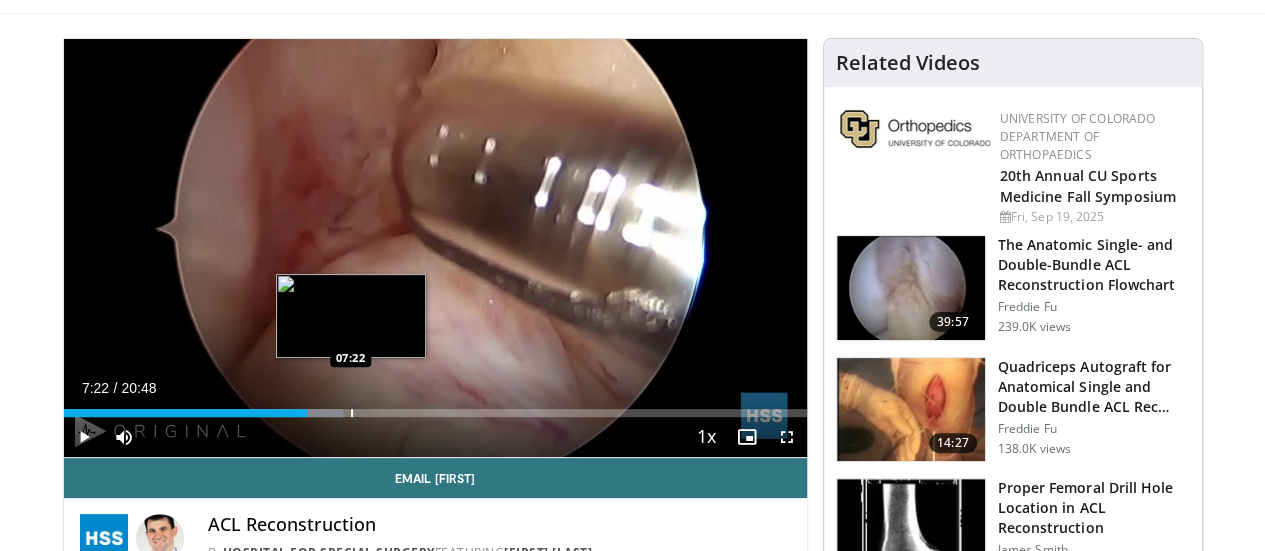click at bounding box center [352, 413] 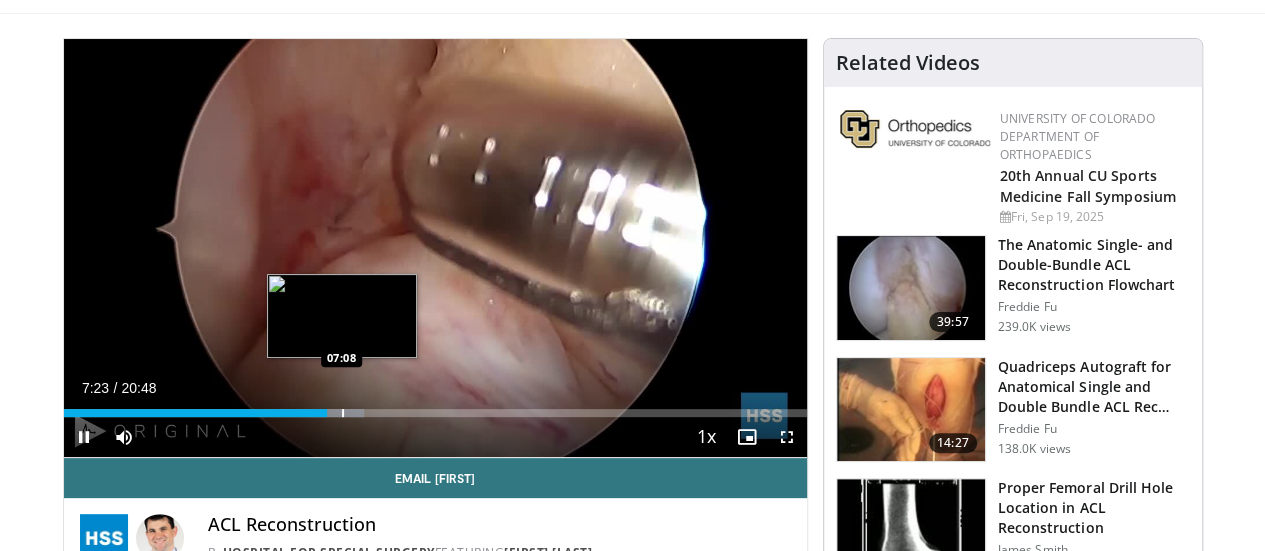 click at bounding box center [343, 413] 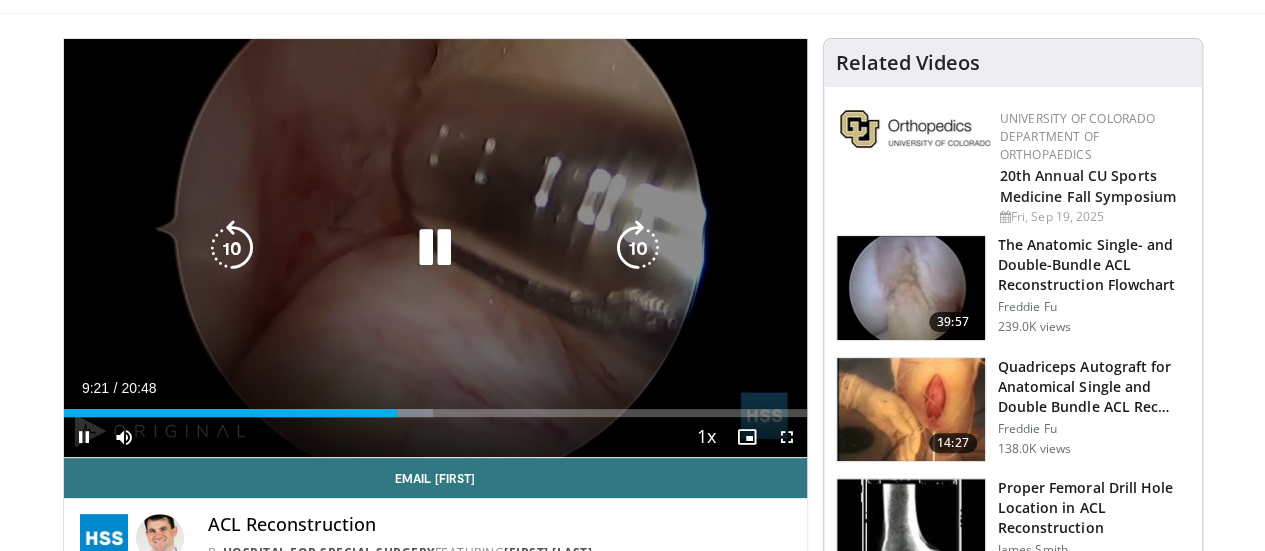 click at bounding box center [435, 248] 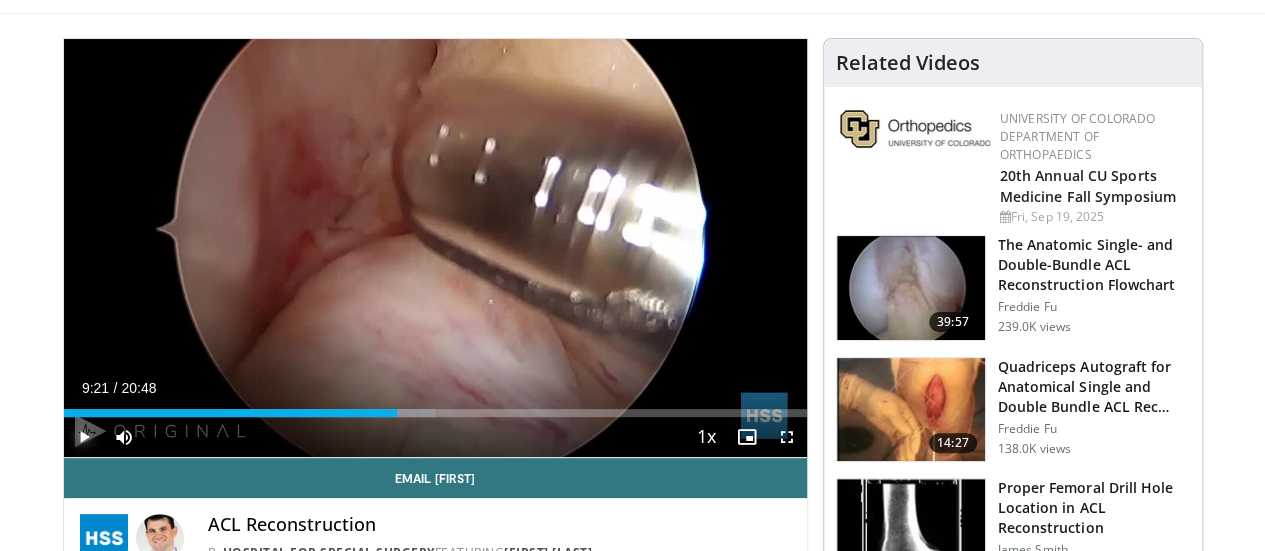 click at bounding box center (84, 437) 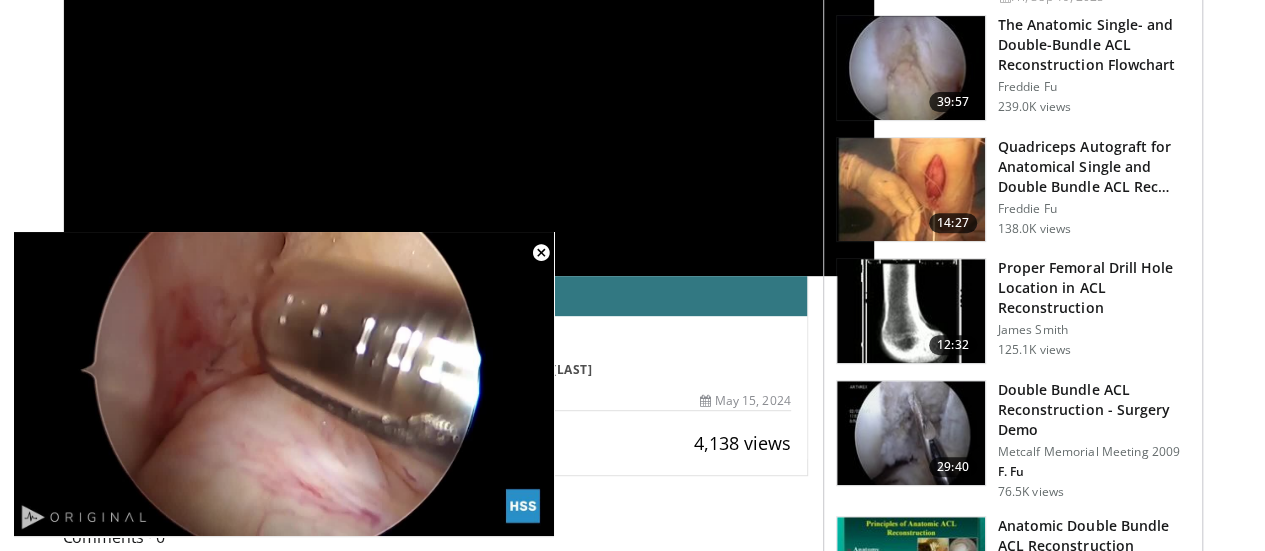 scroll, scrollTop: 345, scrollLeft: 0, axis: vertical 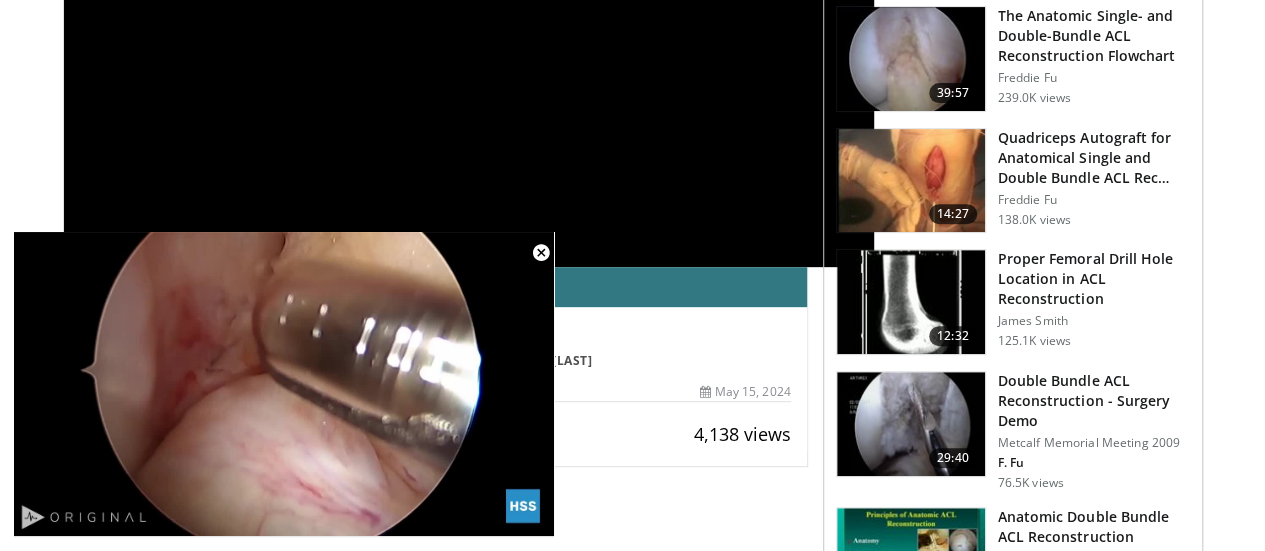 click at bounding box center [911, 302] 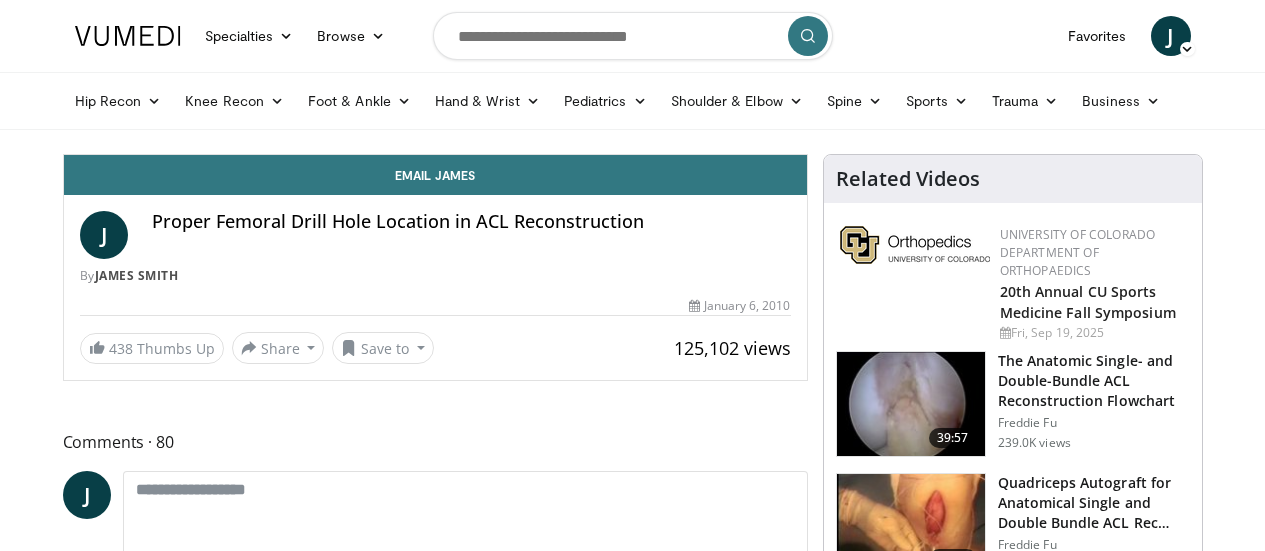 scroll, scrollTop: 0, scrollLeft: 0, axis: both 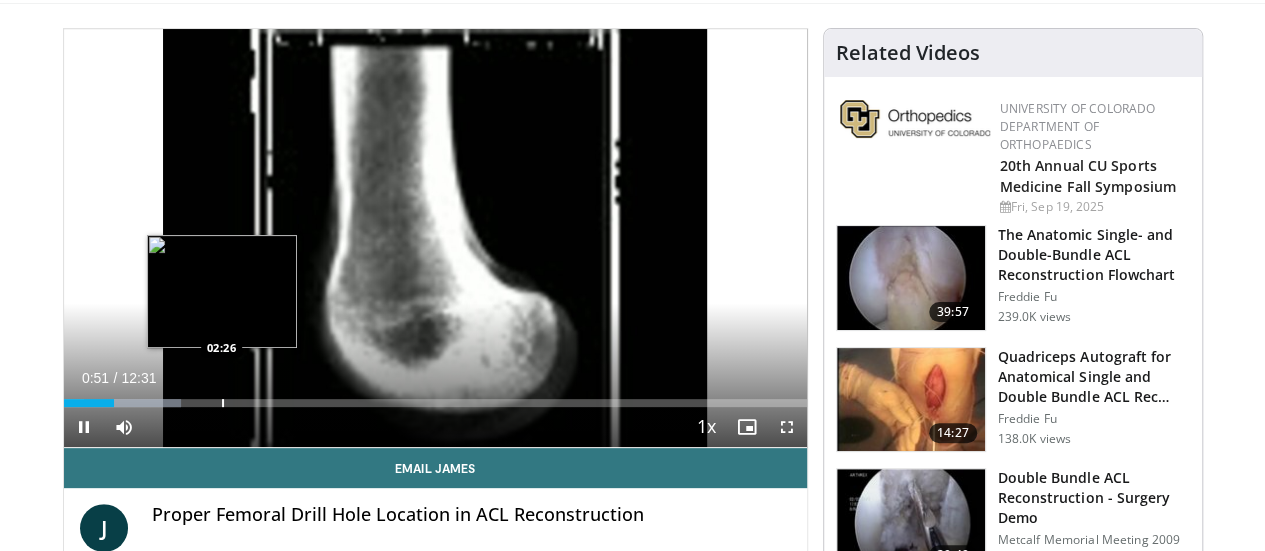 click at bounding box center (223, 403) 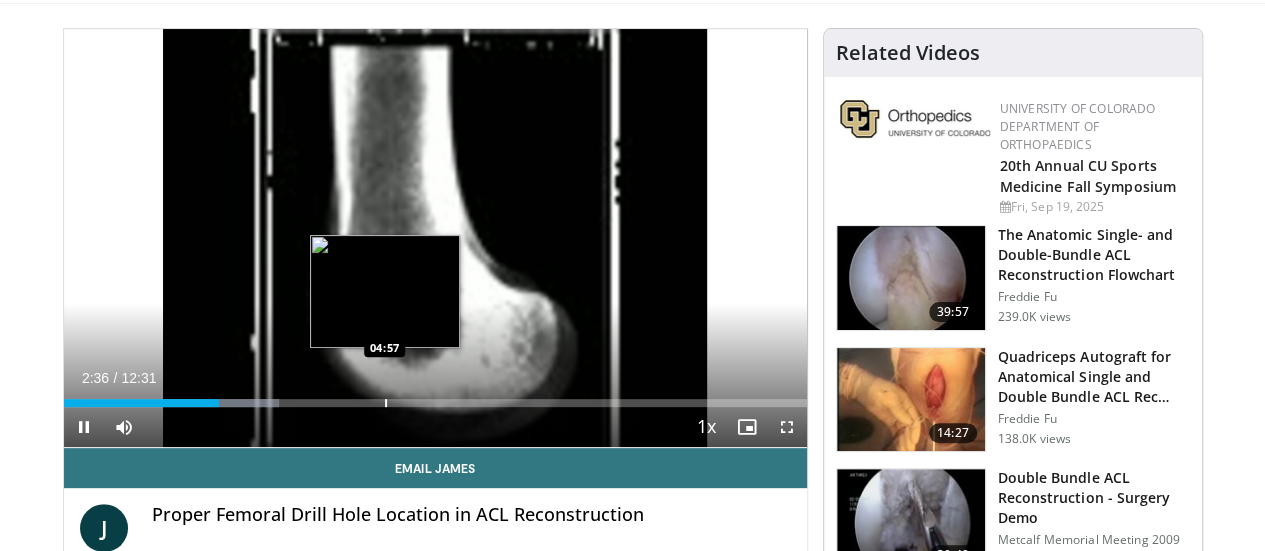 click on "Loaded :  29.02% 02:37 04:57" at bounding box center (435, 397) 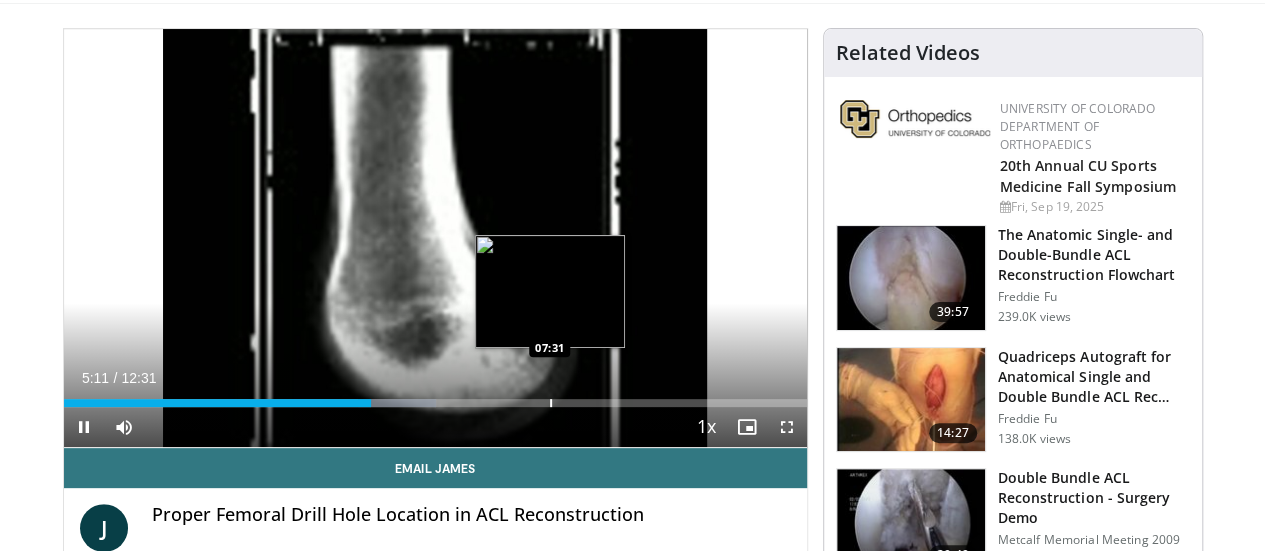 click on "Loaded :  50.14% 05:11 07:31" at bounding box center [435, 397] 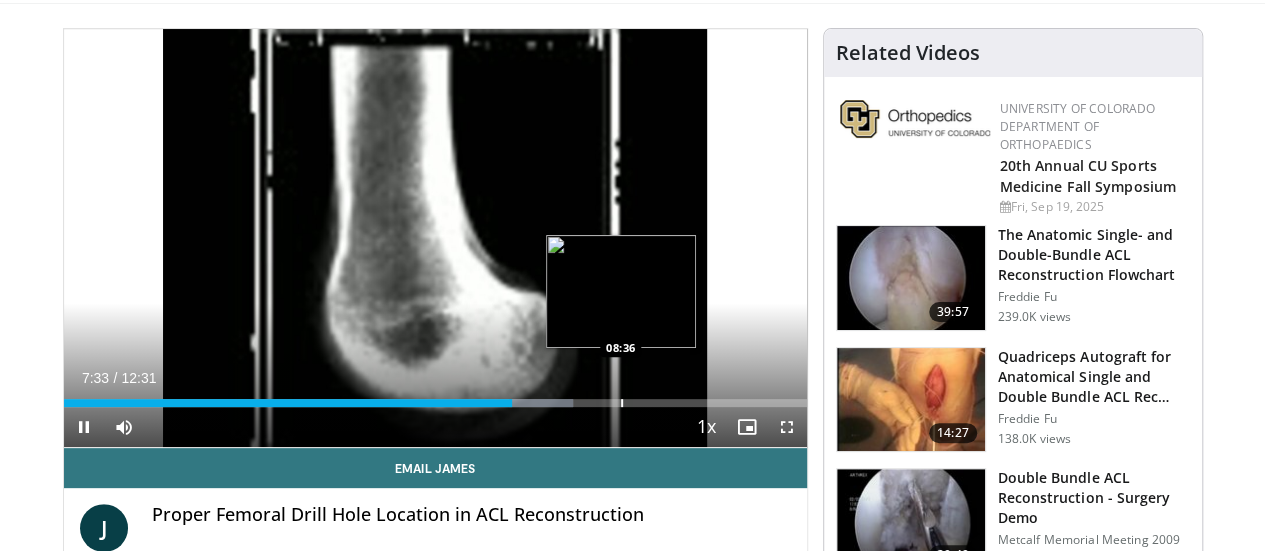 click on "Loaded :  68.61% 07:33 08:36" at bounding box center [435, 397] 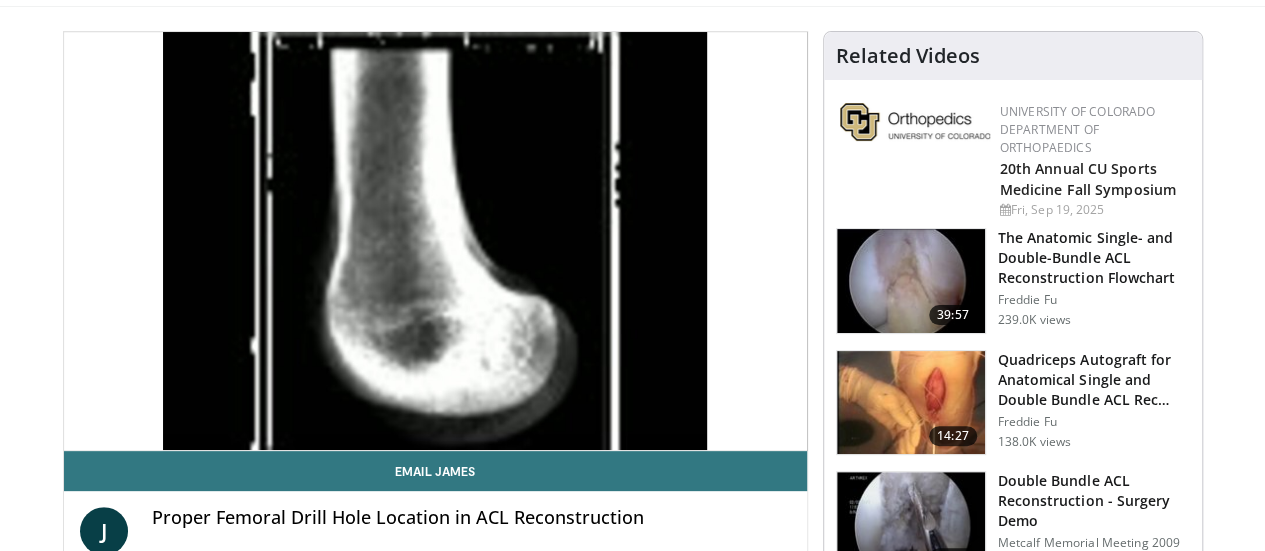 scroll, scrollTop: 124, scrollLeft: 0, axis: vertical 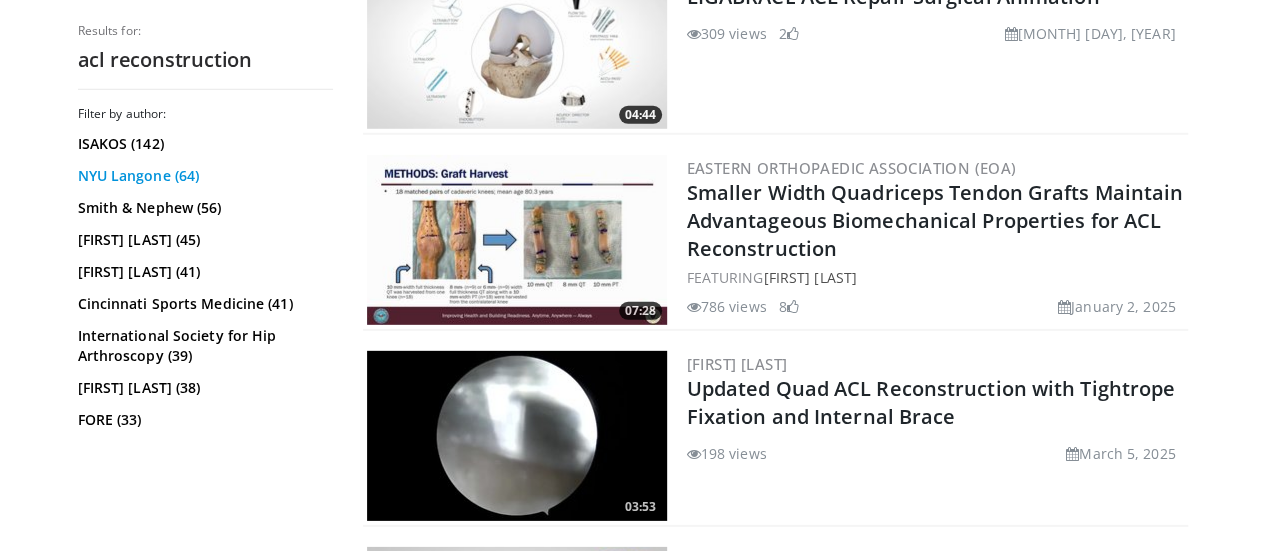 click on "NYU Langone (64)" at bounding box center [203, 176] 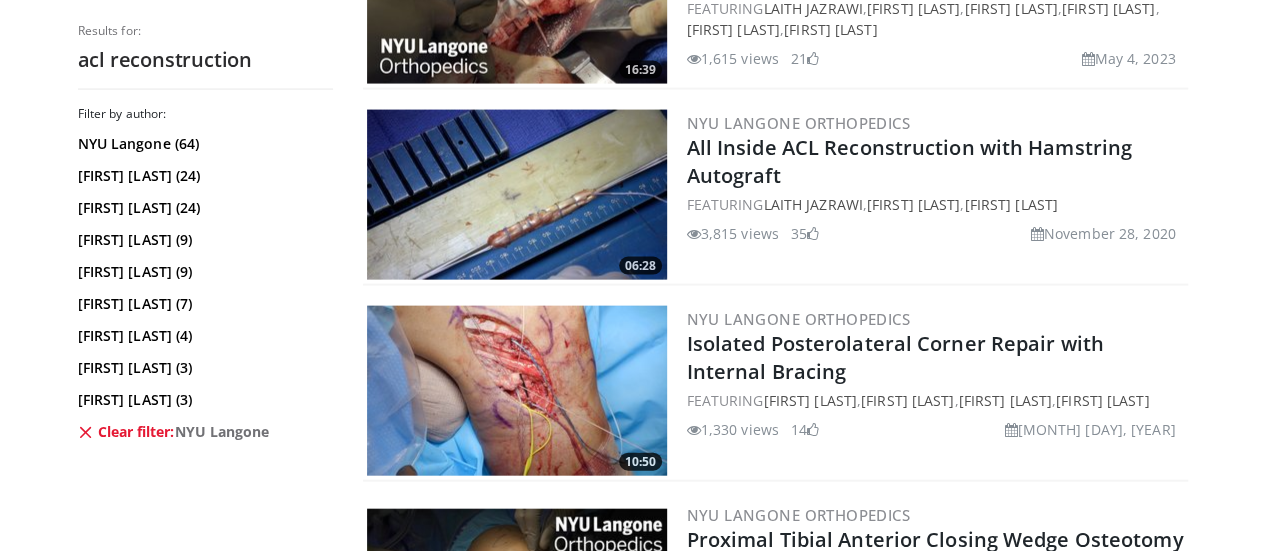 scroll, scrollTop: 1964, scrollLeft: 0, axis: vertical 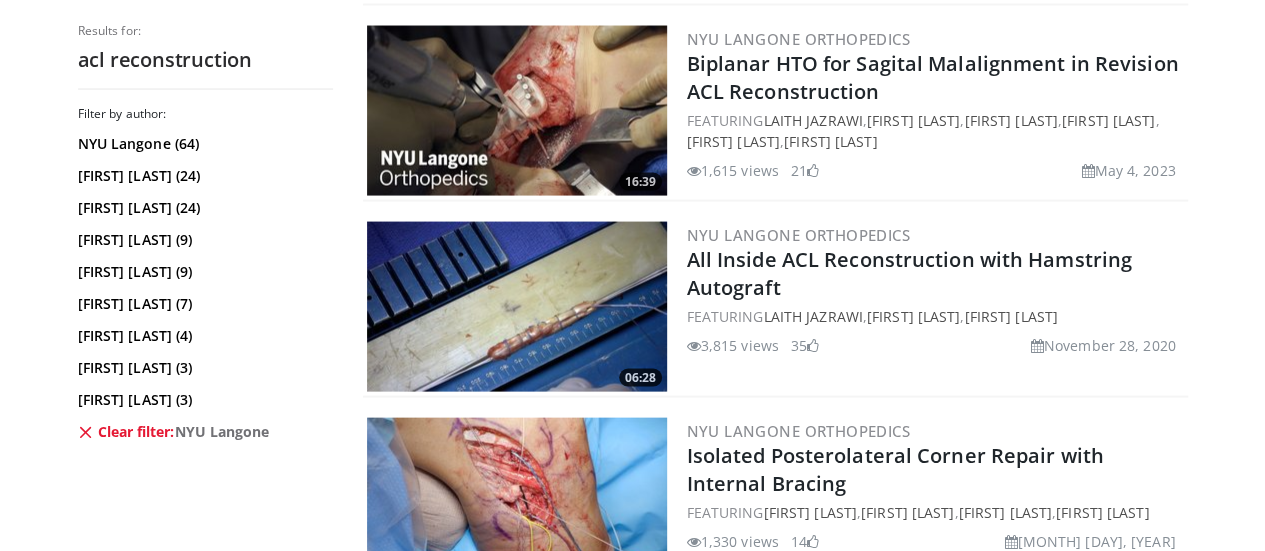 click at bounding box center [517, 307] 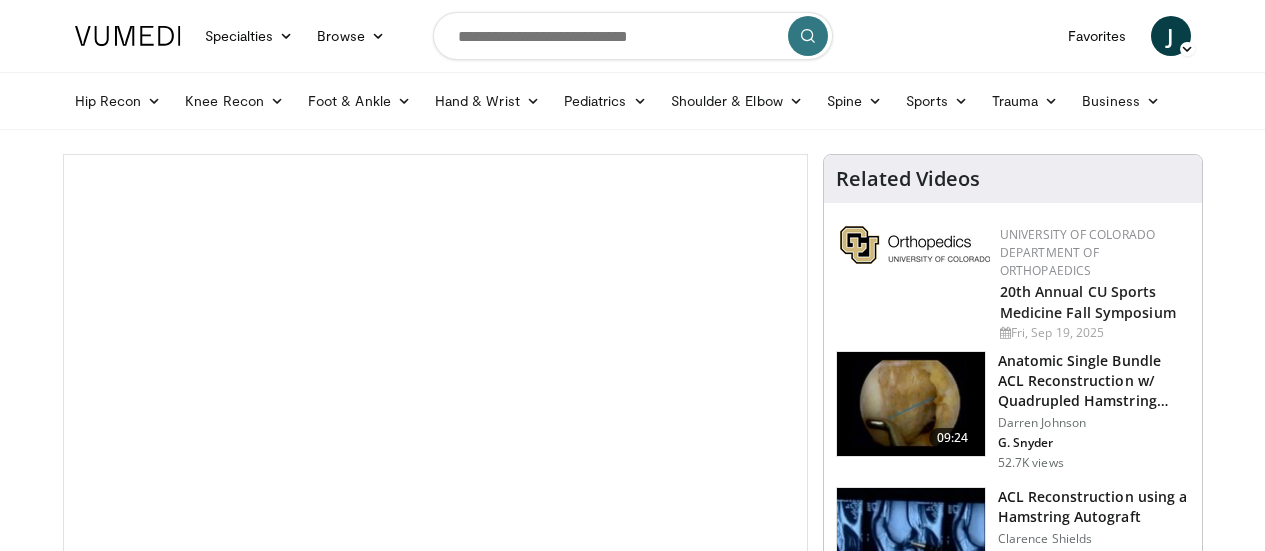 scroll, scrollTop: 0, scrollLeft: 0, axis: both 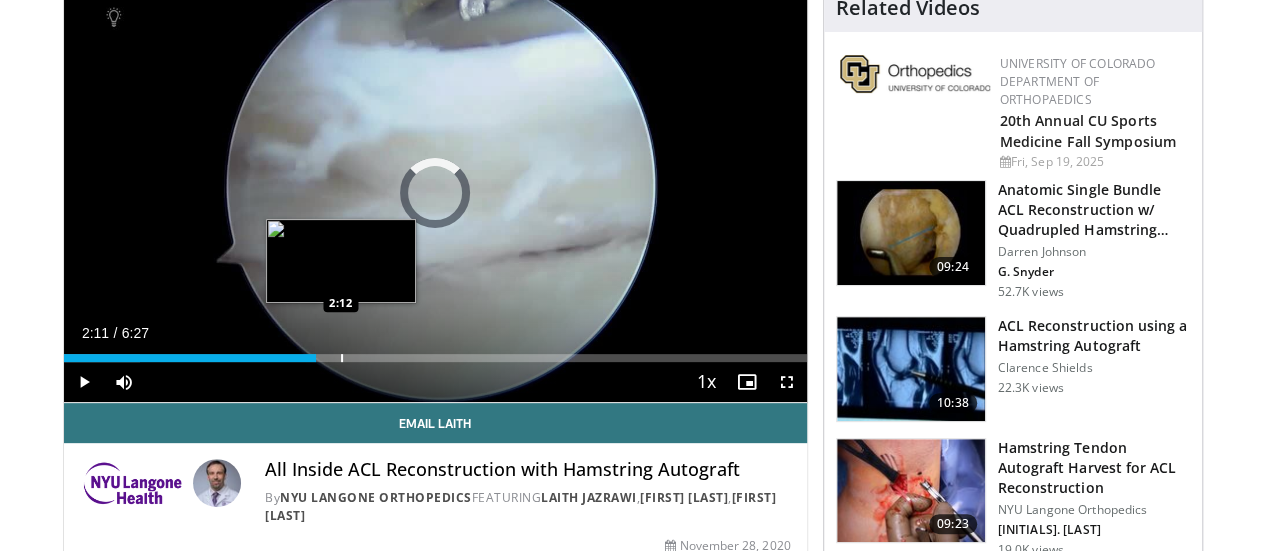 click on "Loaded :  10.23% 0:00 2:12" at bounding box center (435, 358) 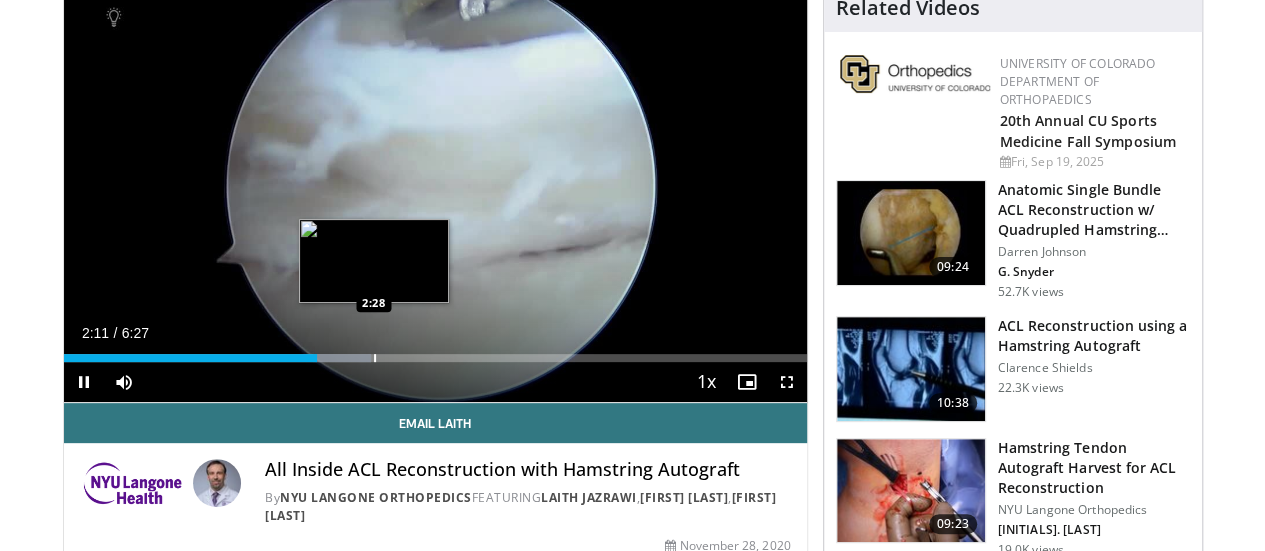 click at bounding box center [375, 358] 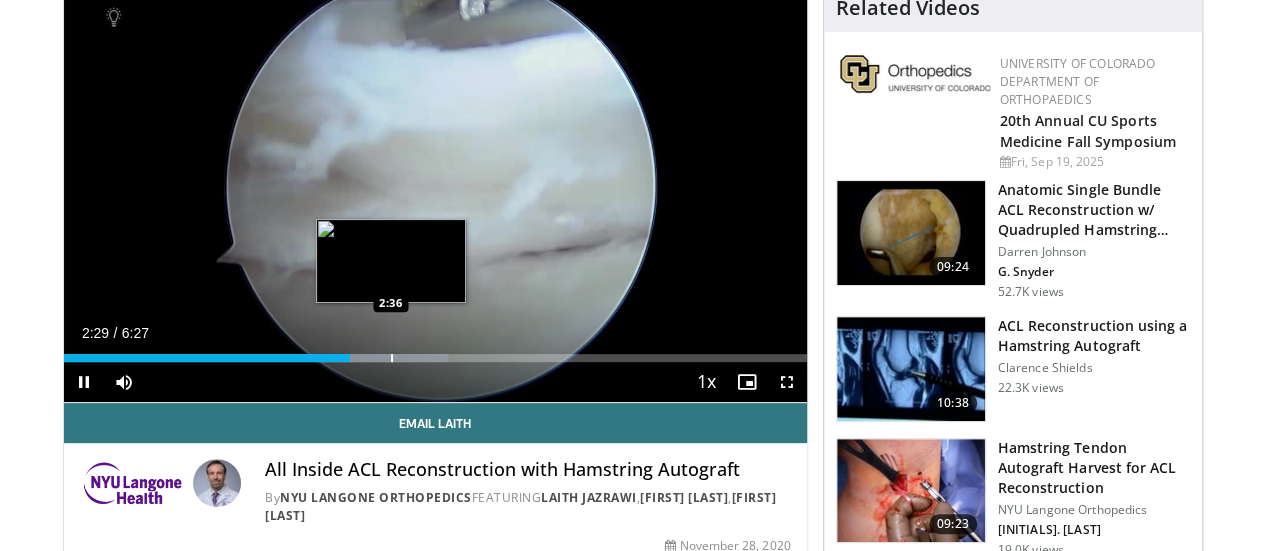 click at bounding box center (392, 358) 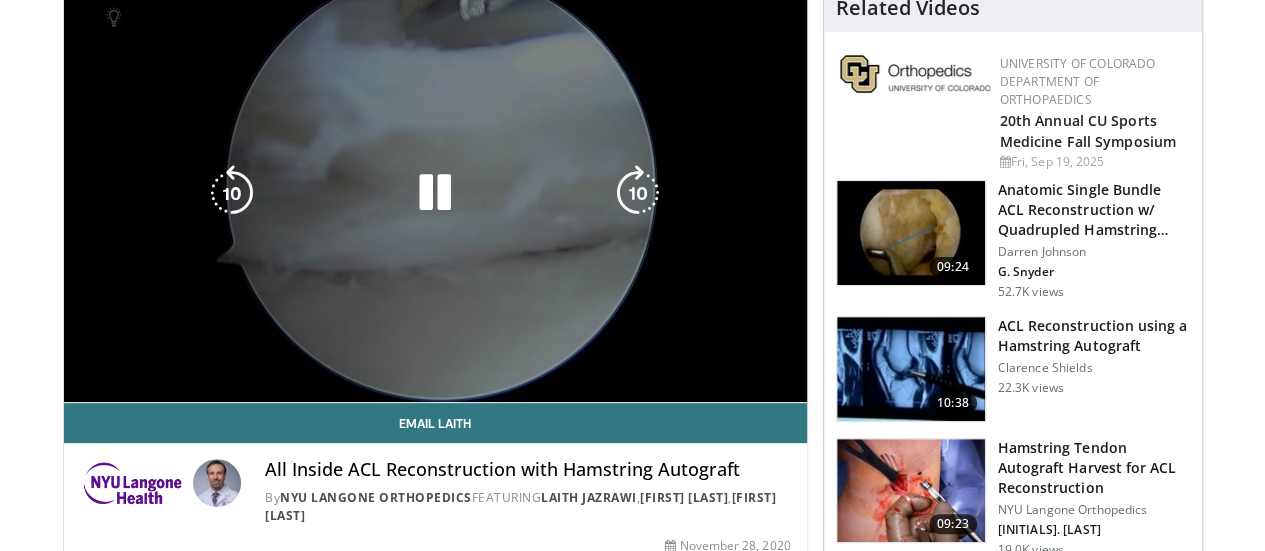 click on "**********" at bounding box center [435, 193] 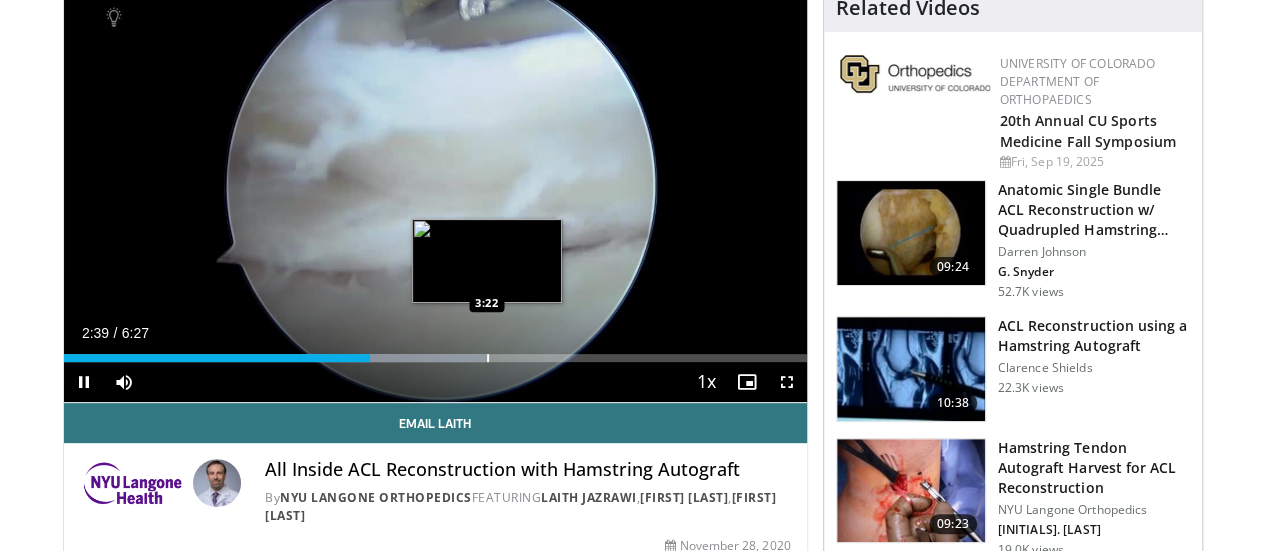 click at bounding box center [488, 358] 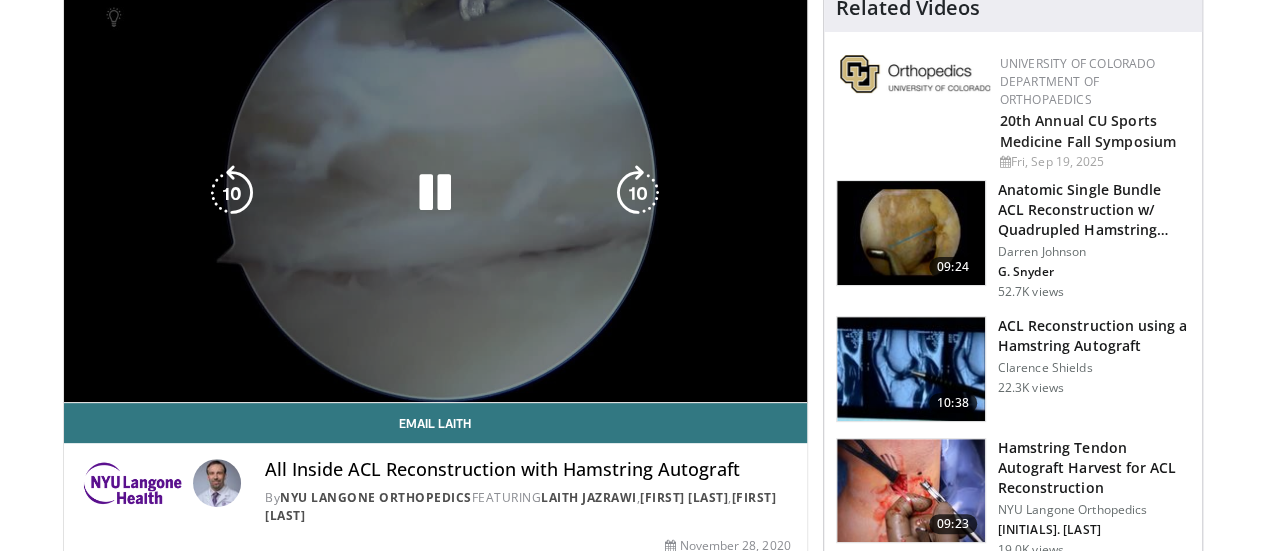 click on "Loaded :  69.17% 3:23 3:58" at bounding box center [435, 392] 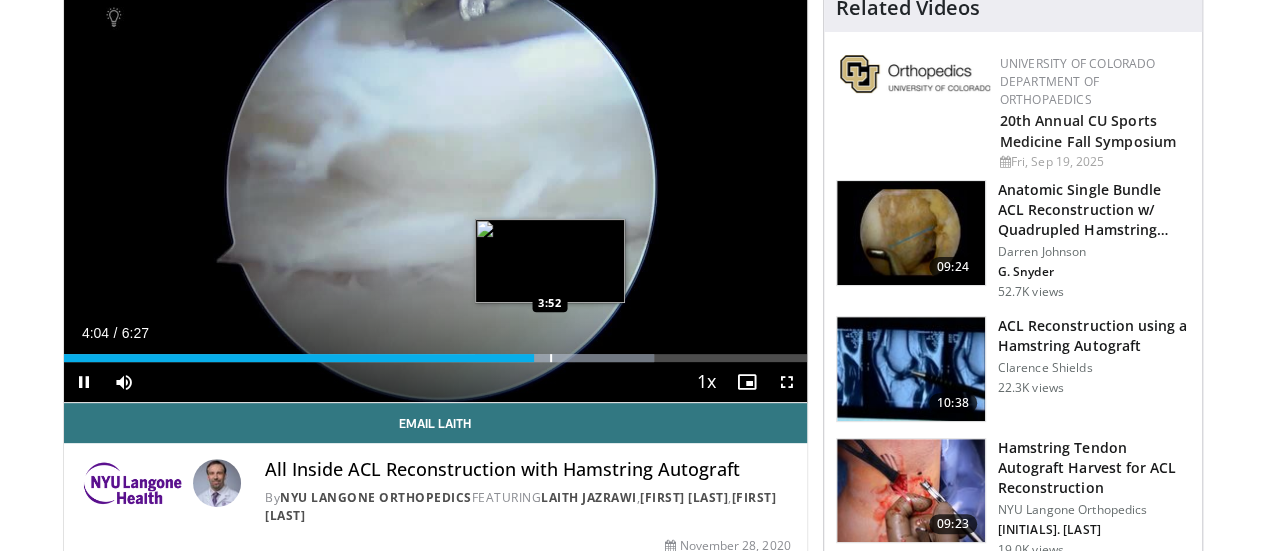 click at bounding box center (551, 358) 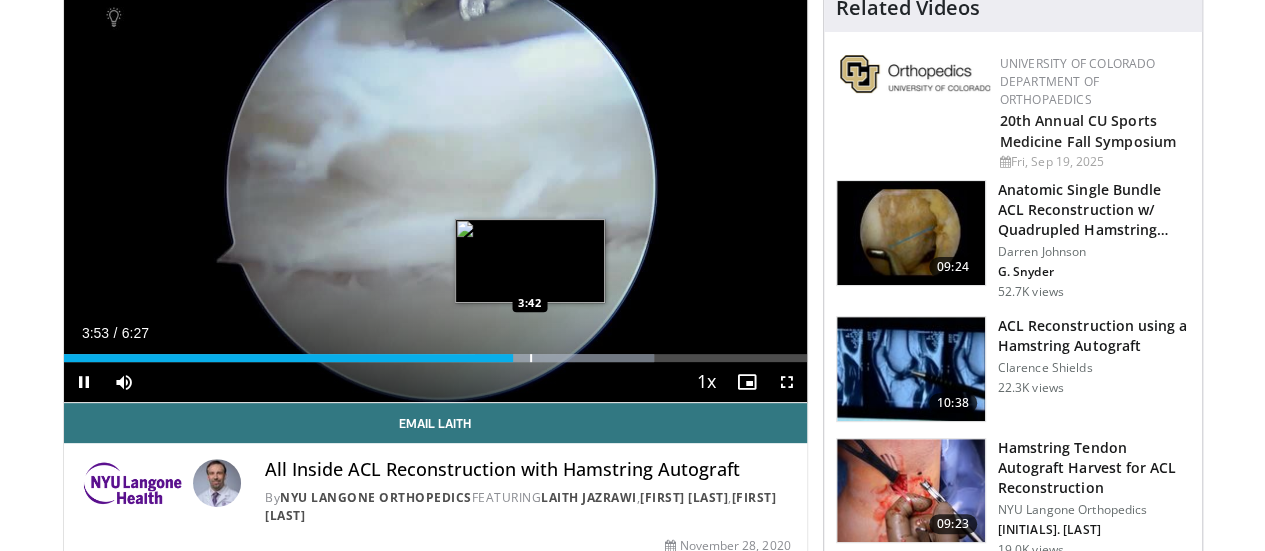 click on "3:54" at bounding box center (288, 358) 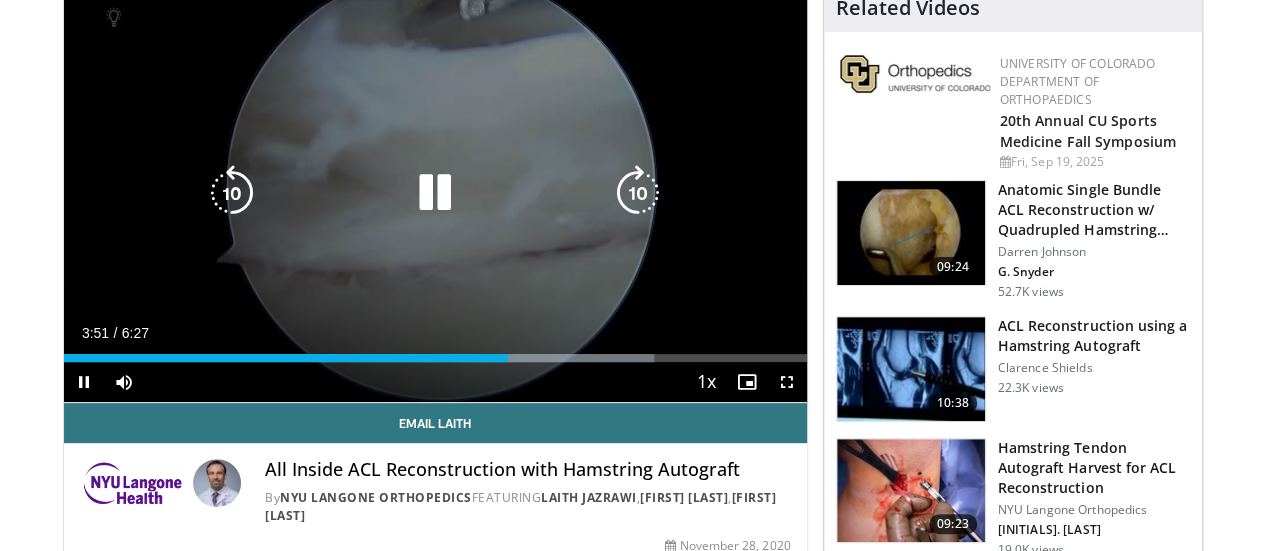 click on "3:51" at bounding box center (286, 358) 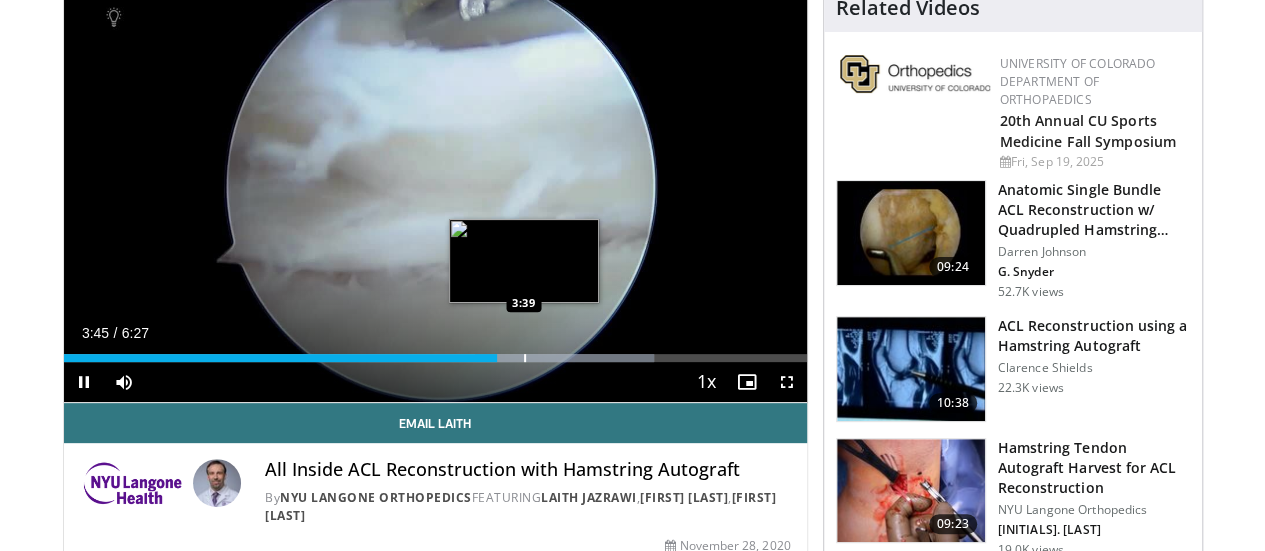 click at bounding box center [525, 358] 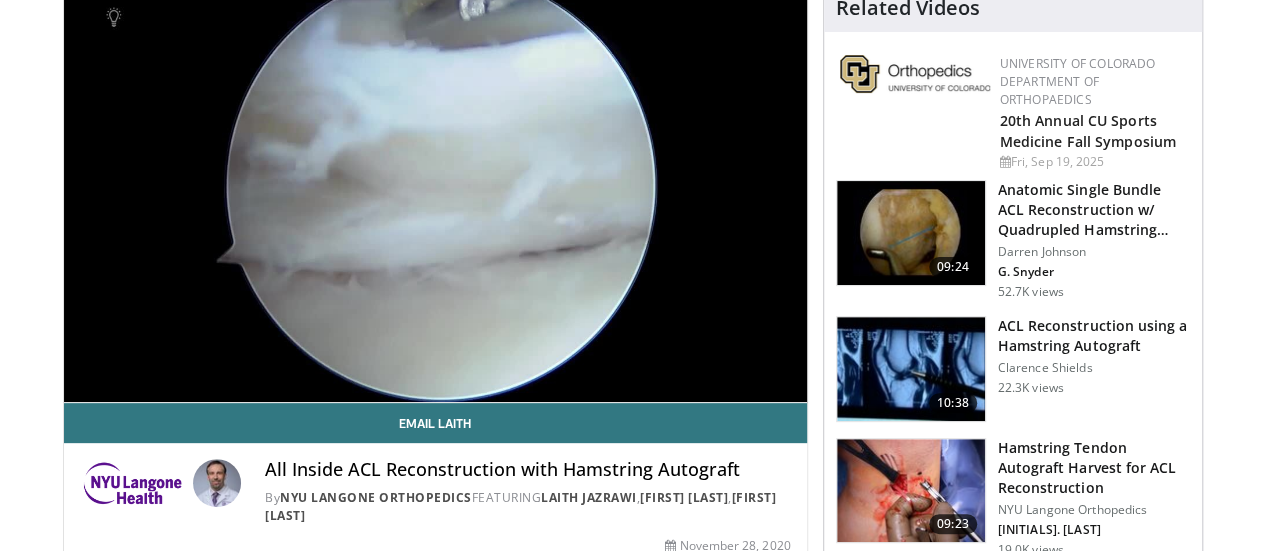 scroll, scrollTop: 204, scrollLeft: 0, axis: vertical 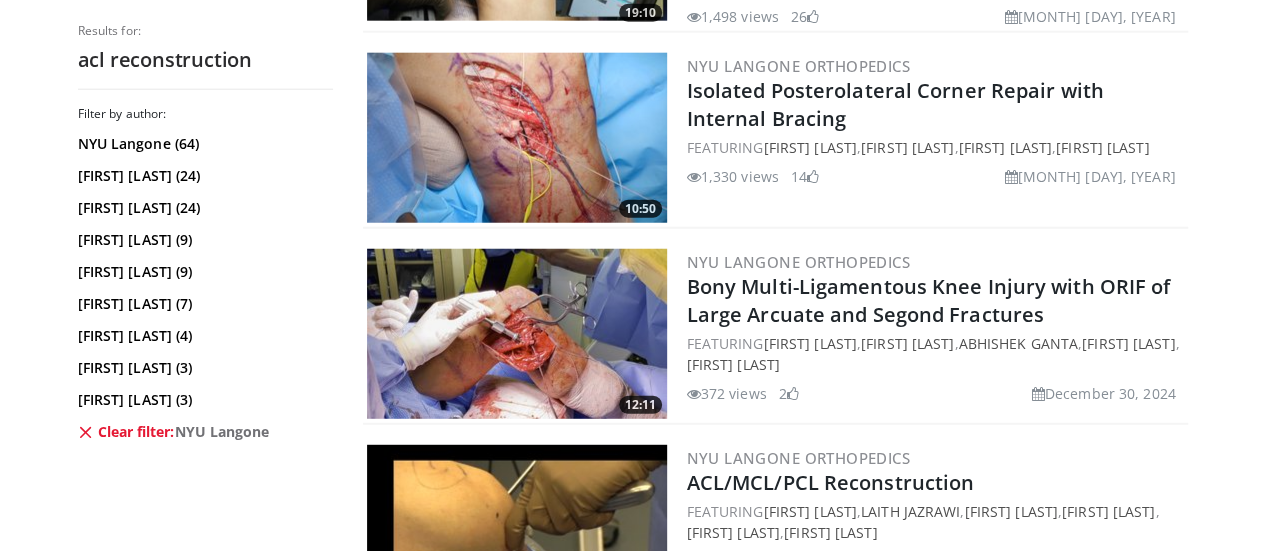 click on "Clear filter: NYU Langone" at bounding box center (203, 432) 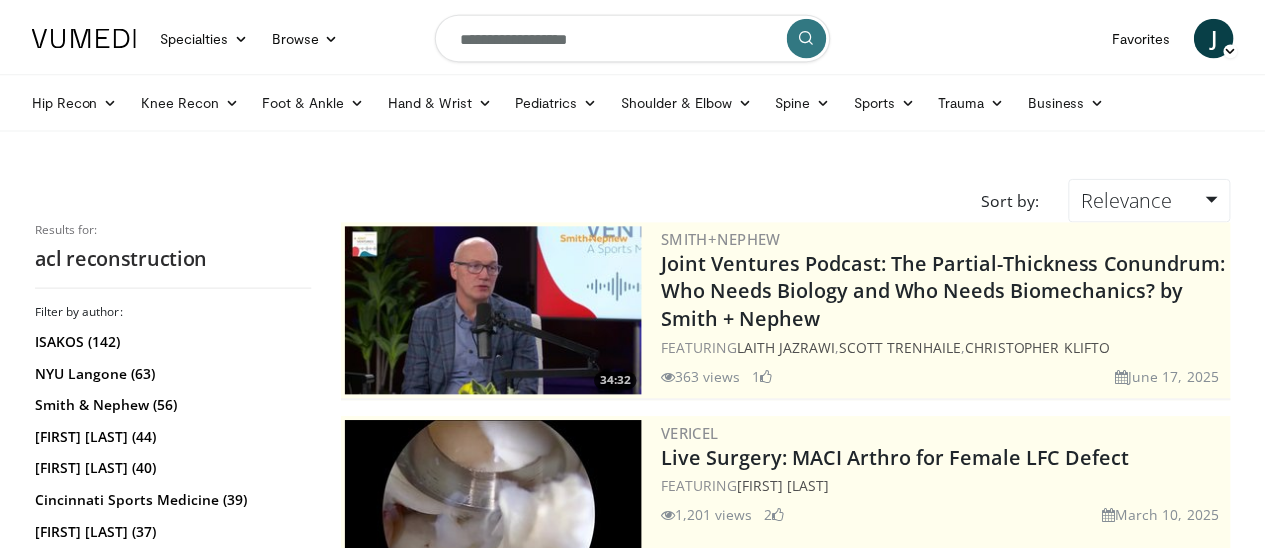 scroll, scrollTop: 0, scrollLeft: 0, axis: both 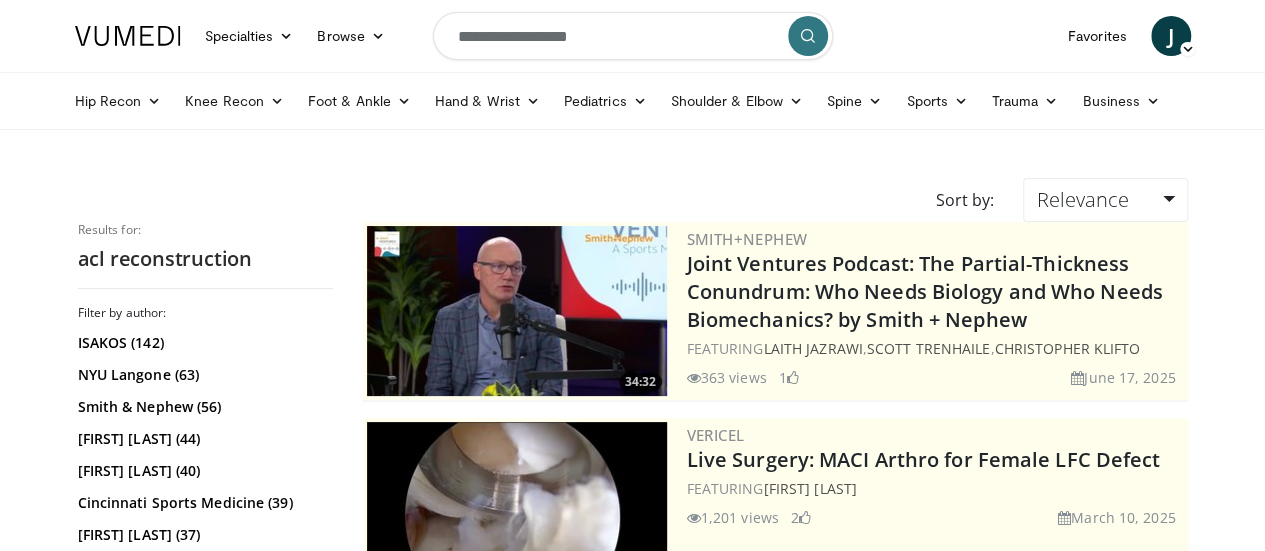 click on "**********" at bounding box center [633, 36] 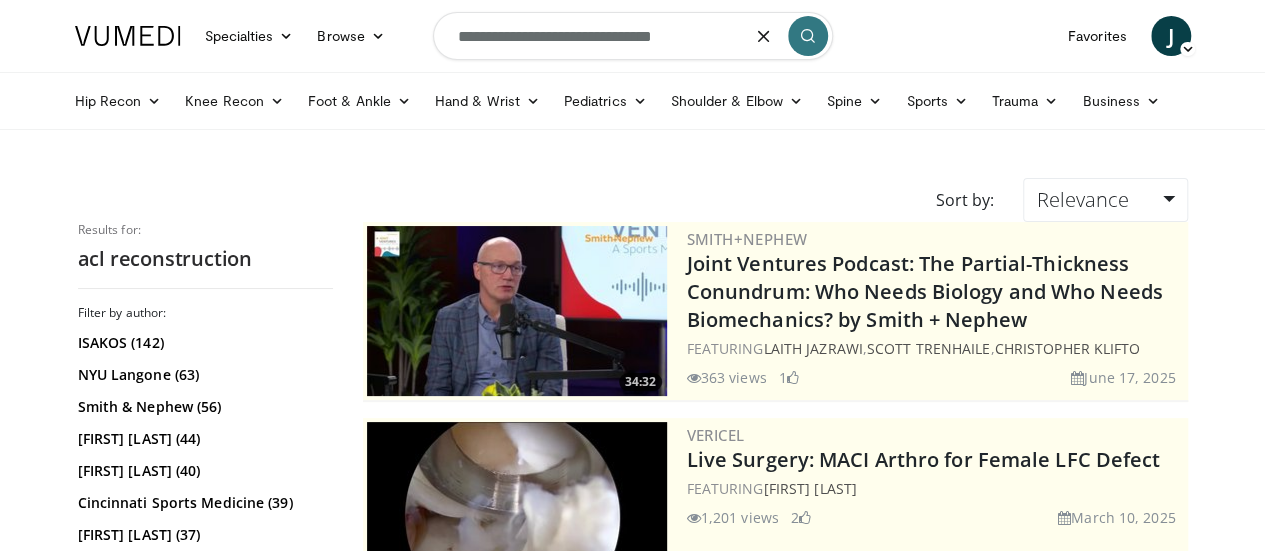 type on "**********" 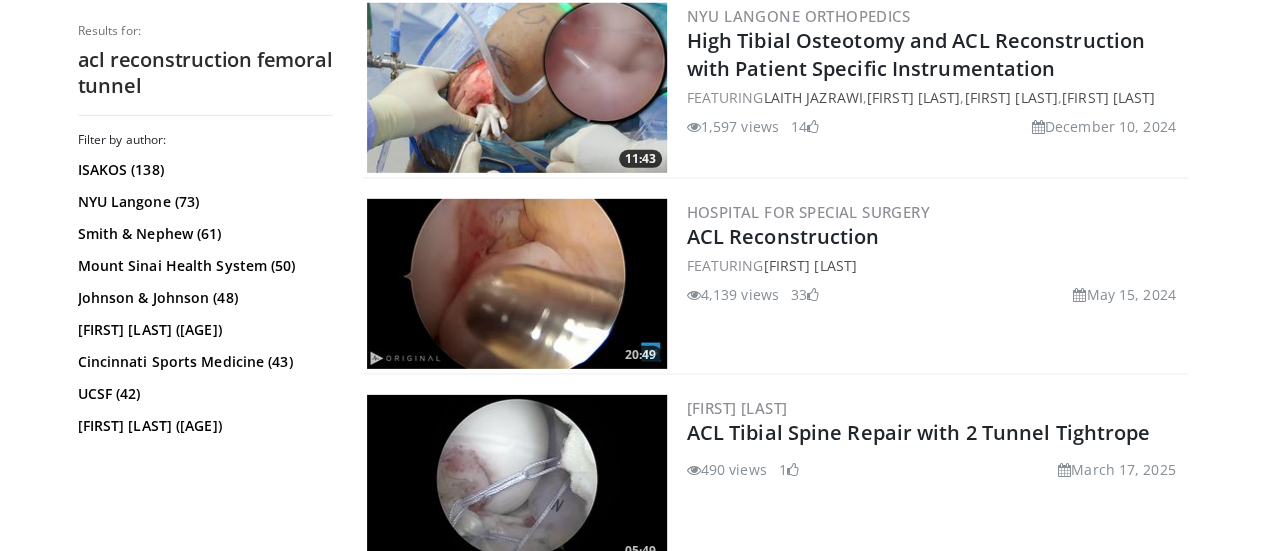 scroll, scrollTop: 3071, scrollLeft: 0, axis: vertical 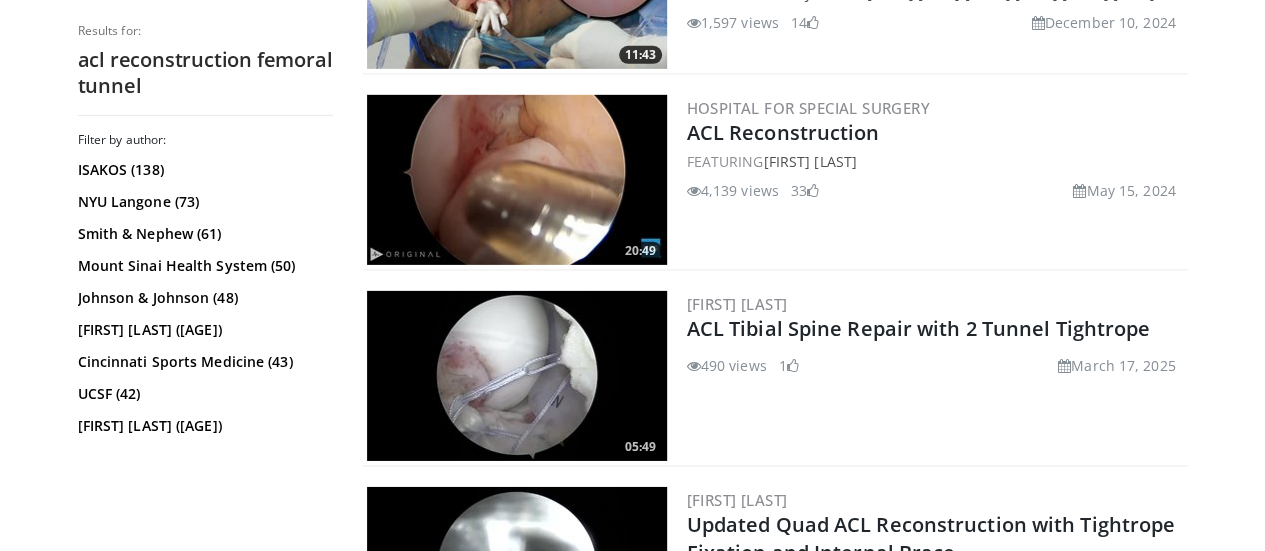 click at bounding box center (517, 180) 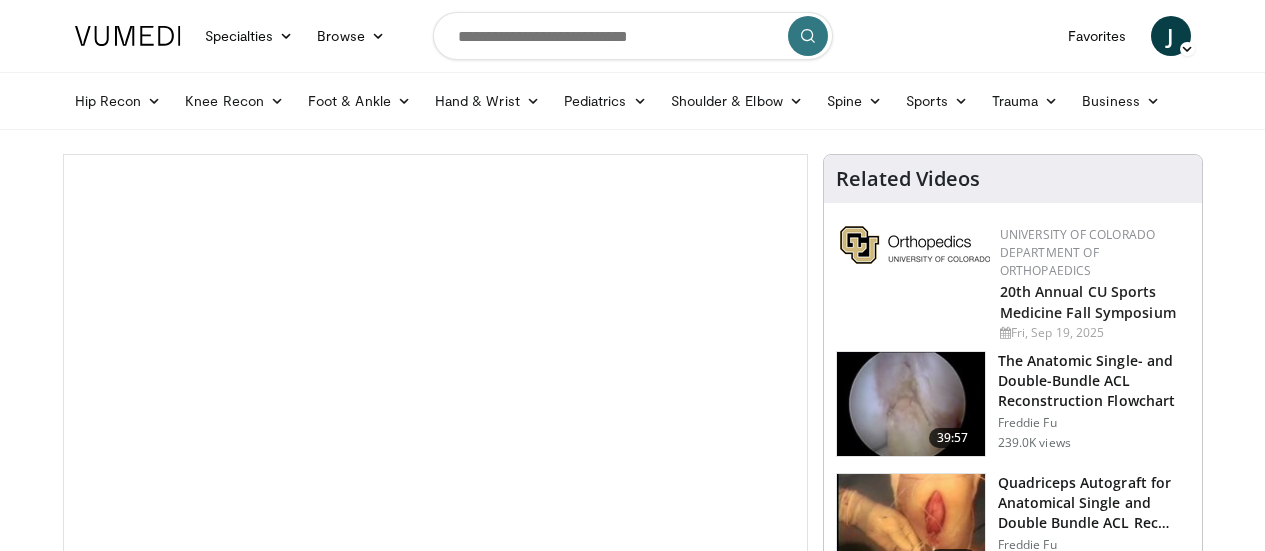 scroll, scrollTop: 0, scrollLeft: 0, axis: both 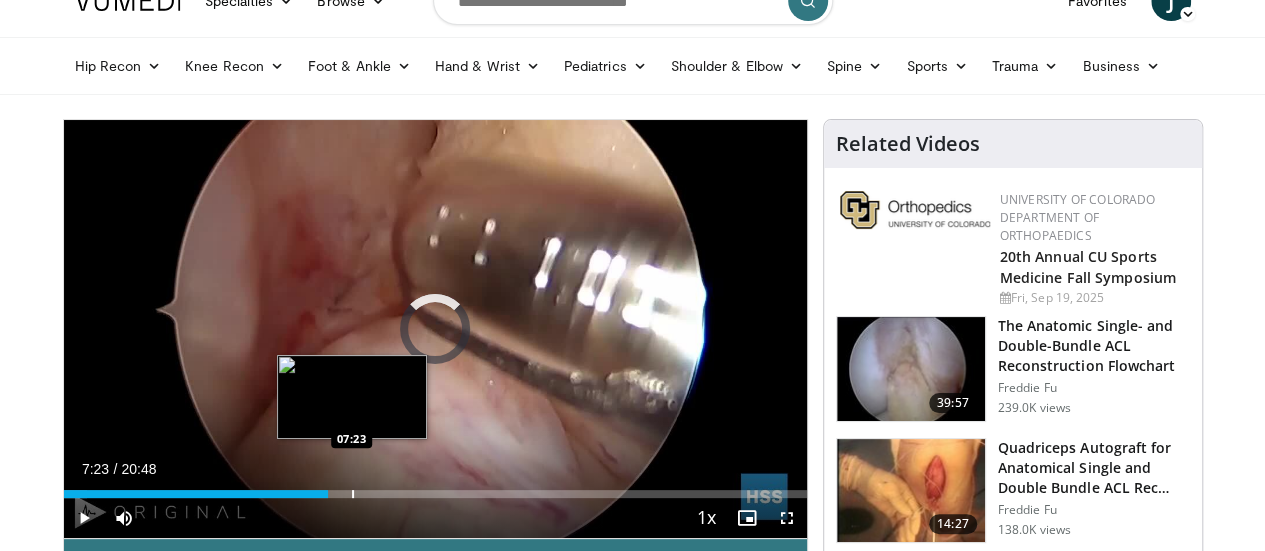 click at bounding box center (353, 494) 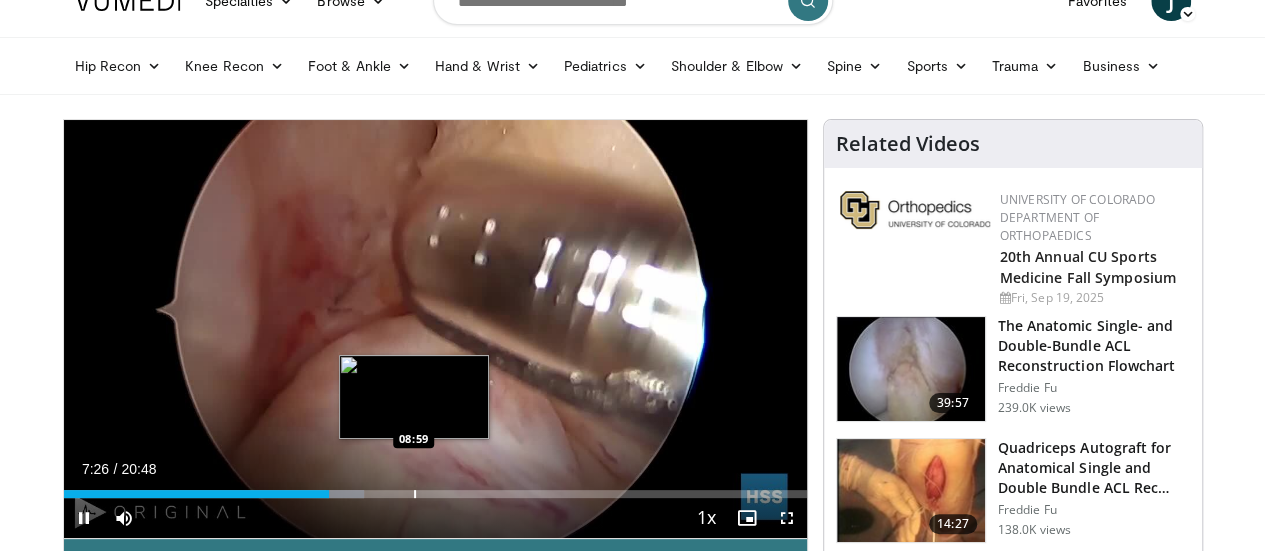 click at bounding box center (415, 494) 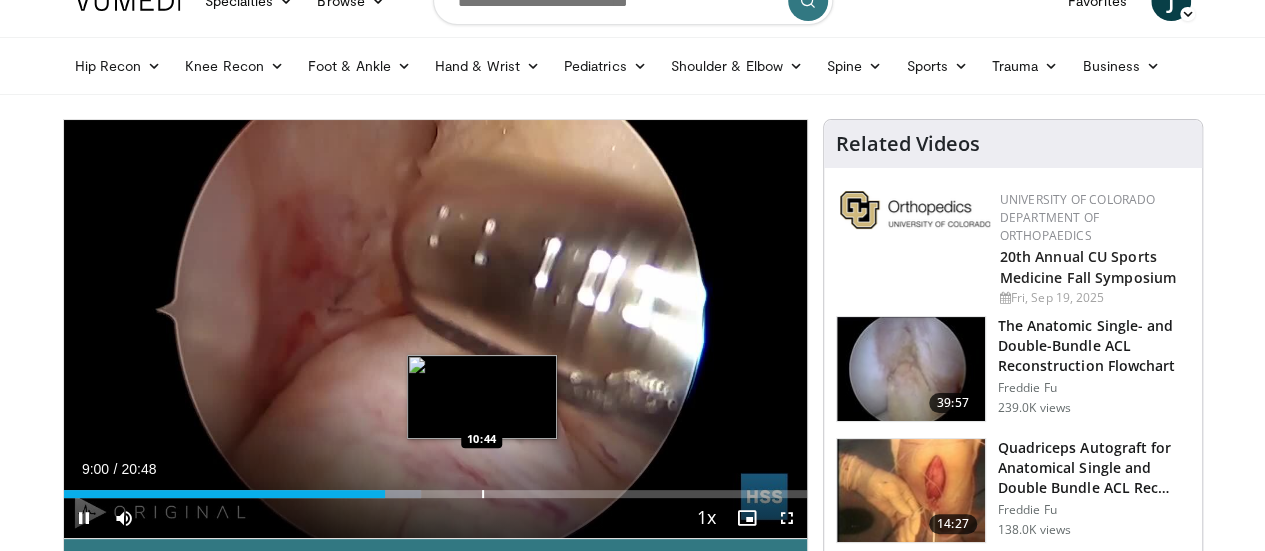 click at bounding box center (483, 494) 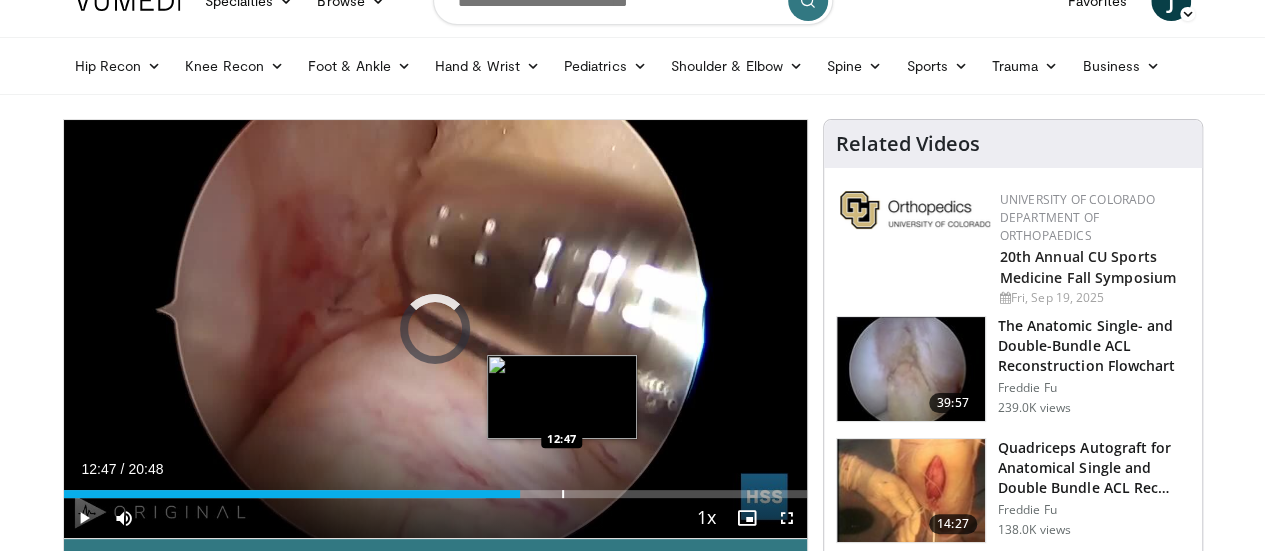 click at bounding box center [563, 494] 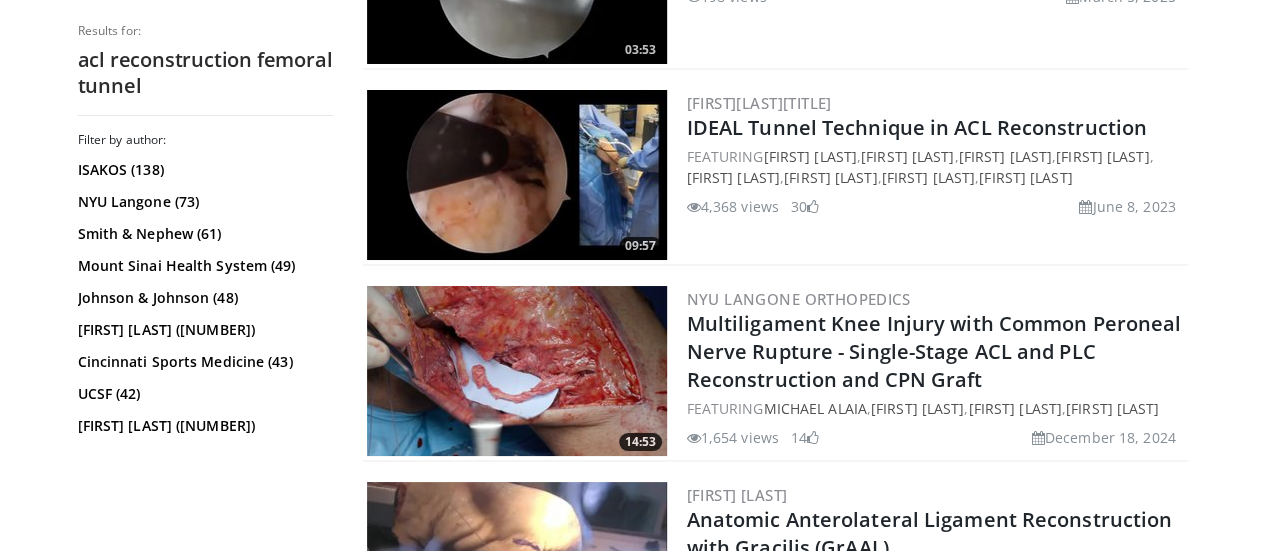 scroll, scrollTop: 3684, scrollLeft: 0, axis: vertical 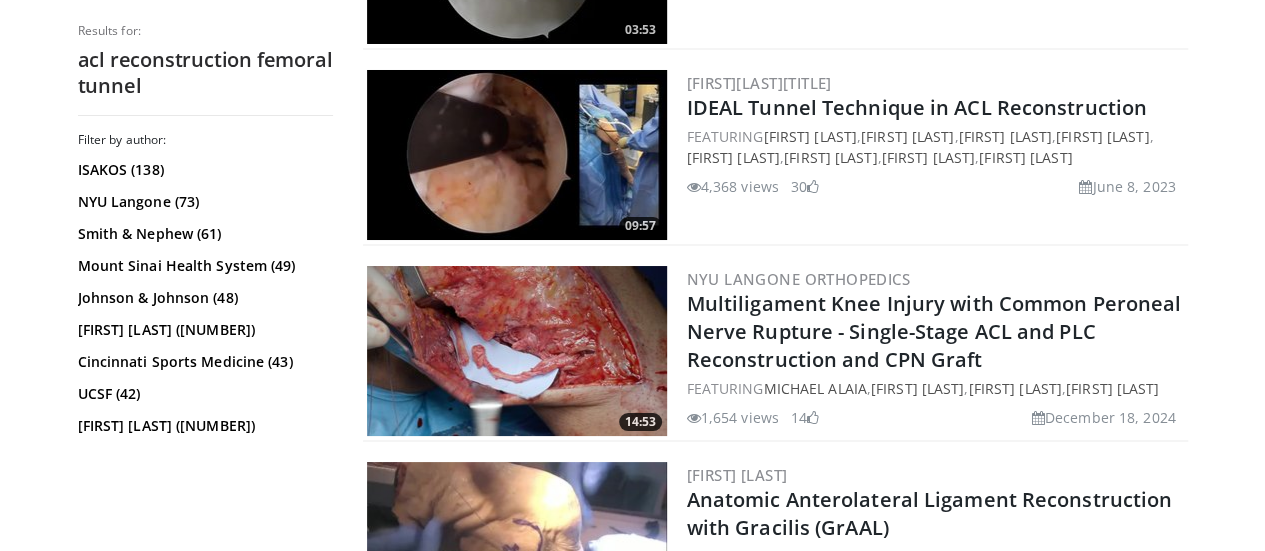 click at bounding box center [517, 155] 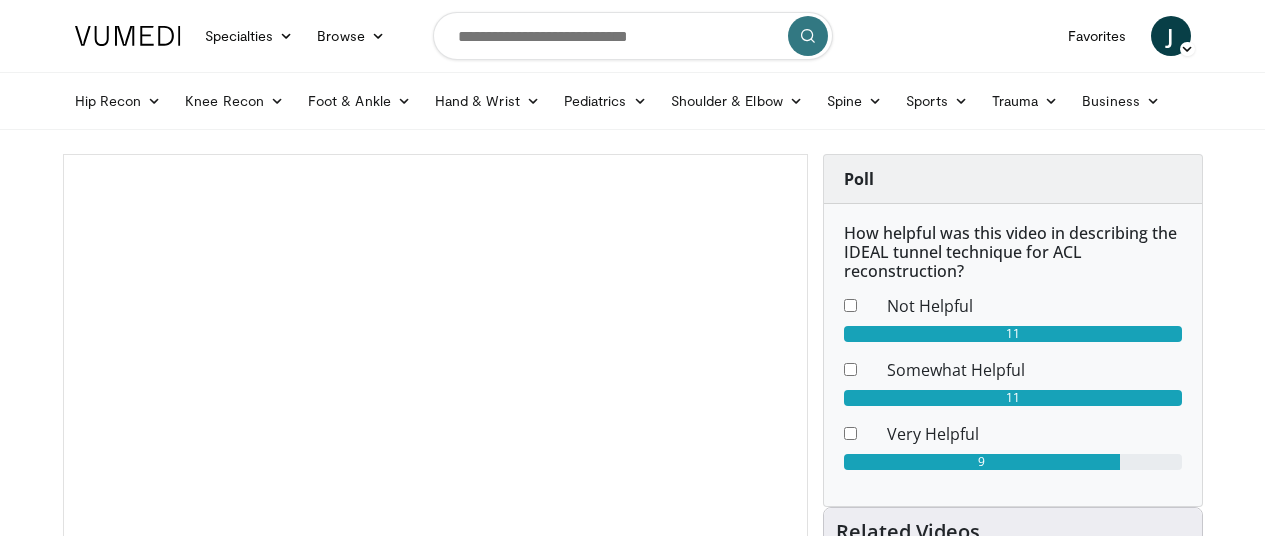 scroll, scrollTop: 0, scrollLeft: 0, axis: both 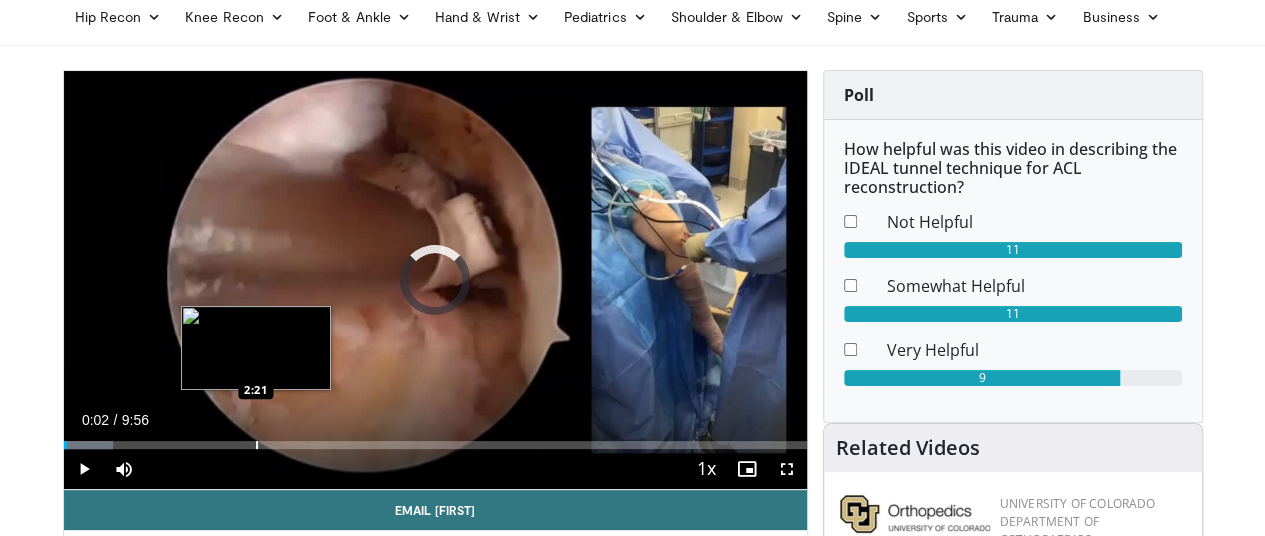 click on "Loaded :  6.68% 0:02 2:21" at bounding box center [435, 439] 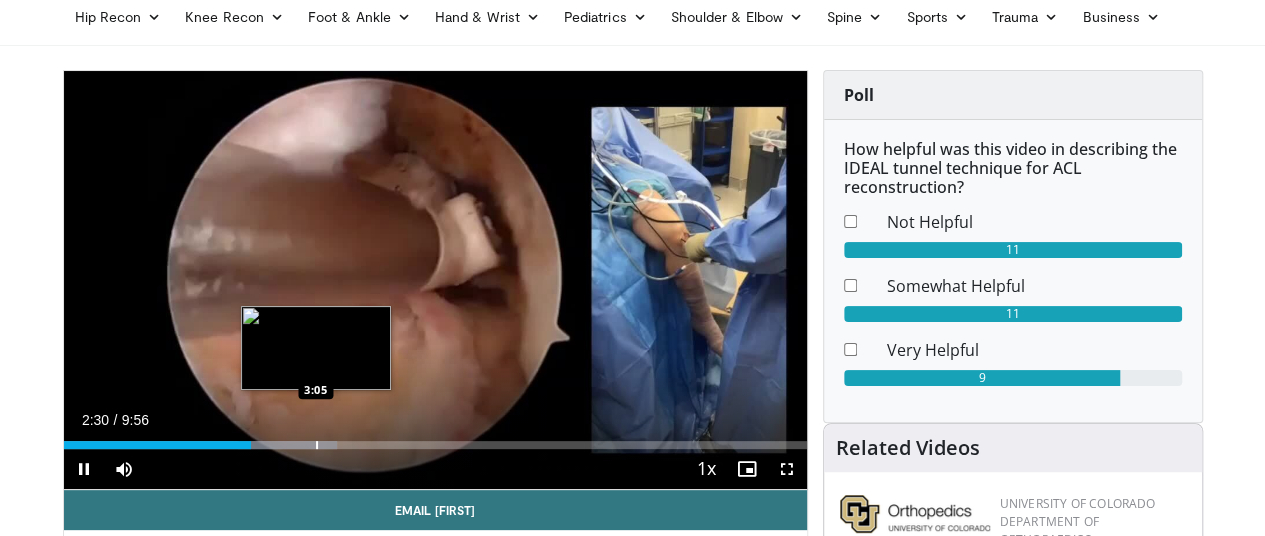 click at bounding box center [317, 445] 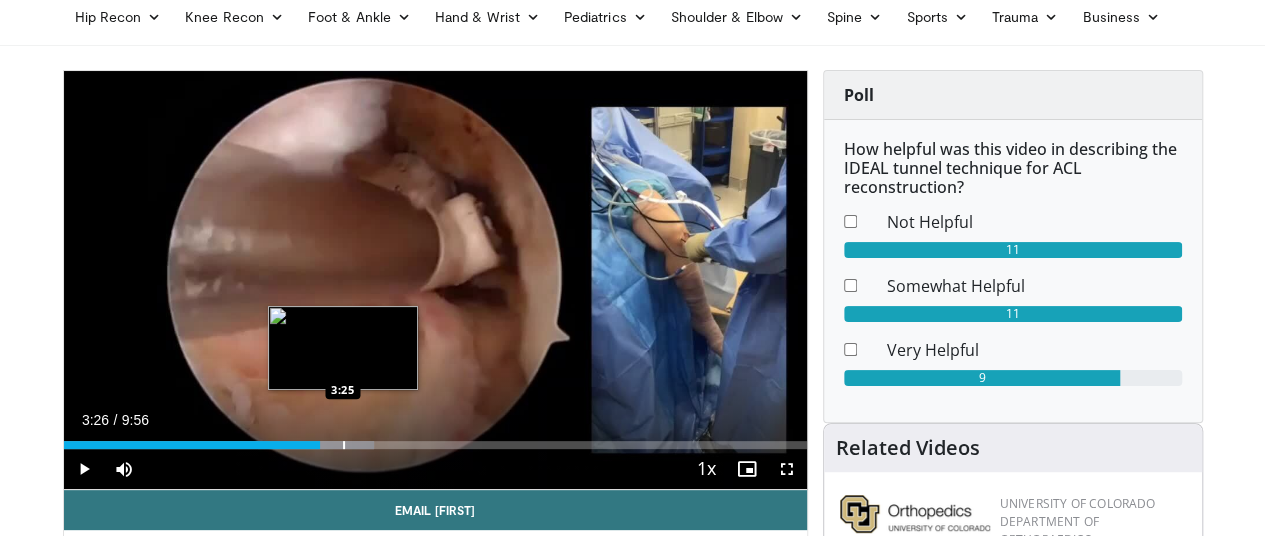 click at bounding box center [344, 445] 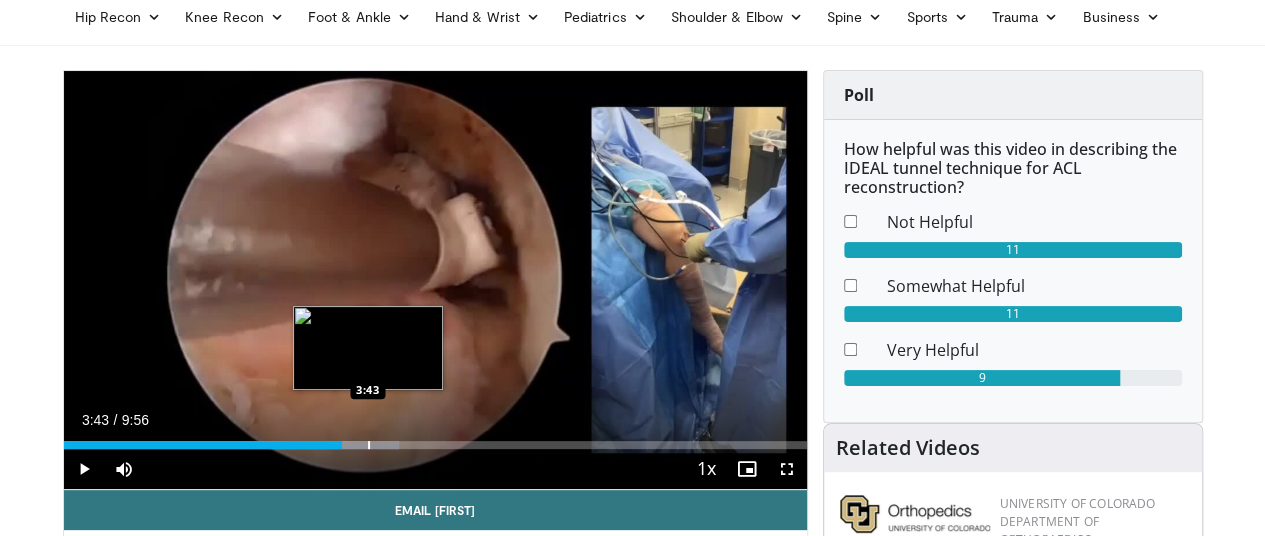 click at bounding box center [369, 445] 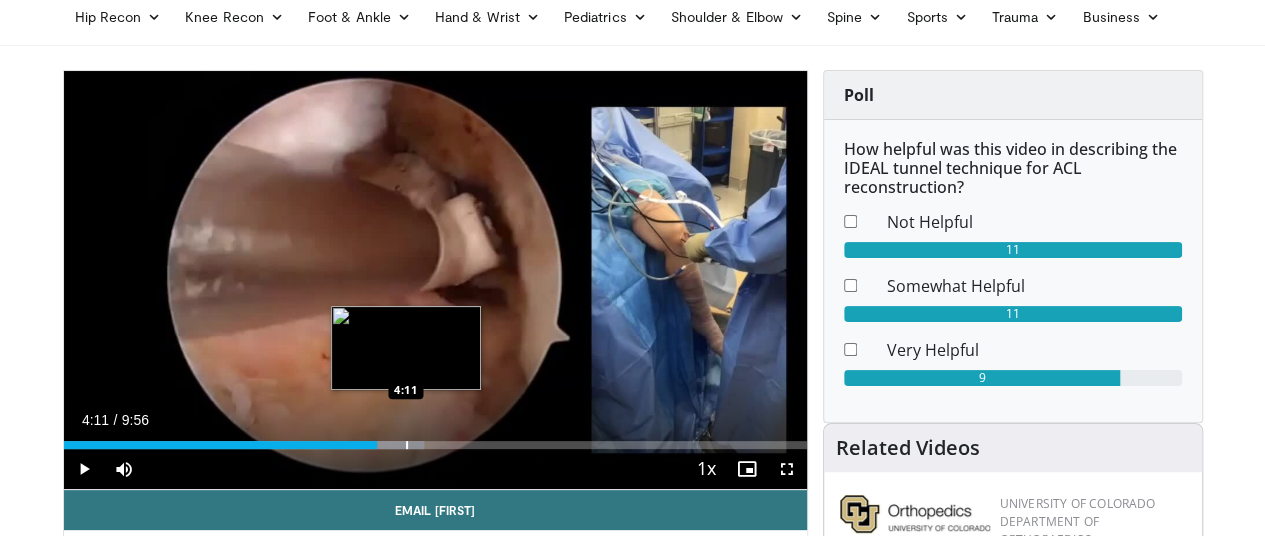 click at bounding box center [407, 445] 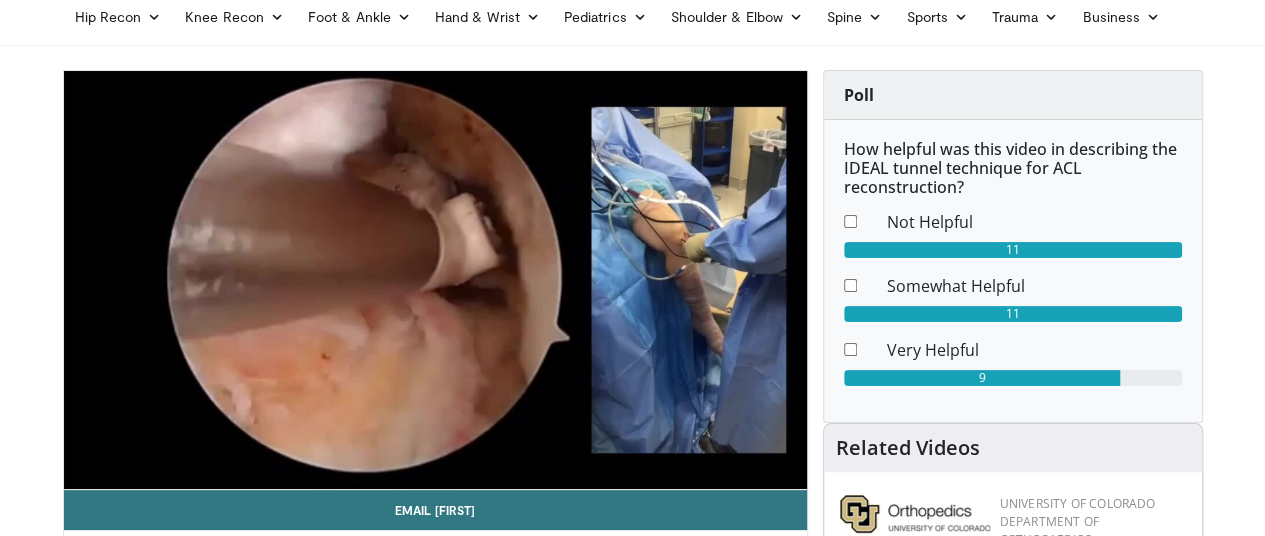 click on "10 seconds
Tap to unmute" at bounding box center [435, 280] 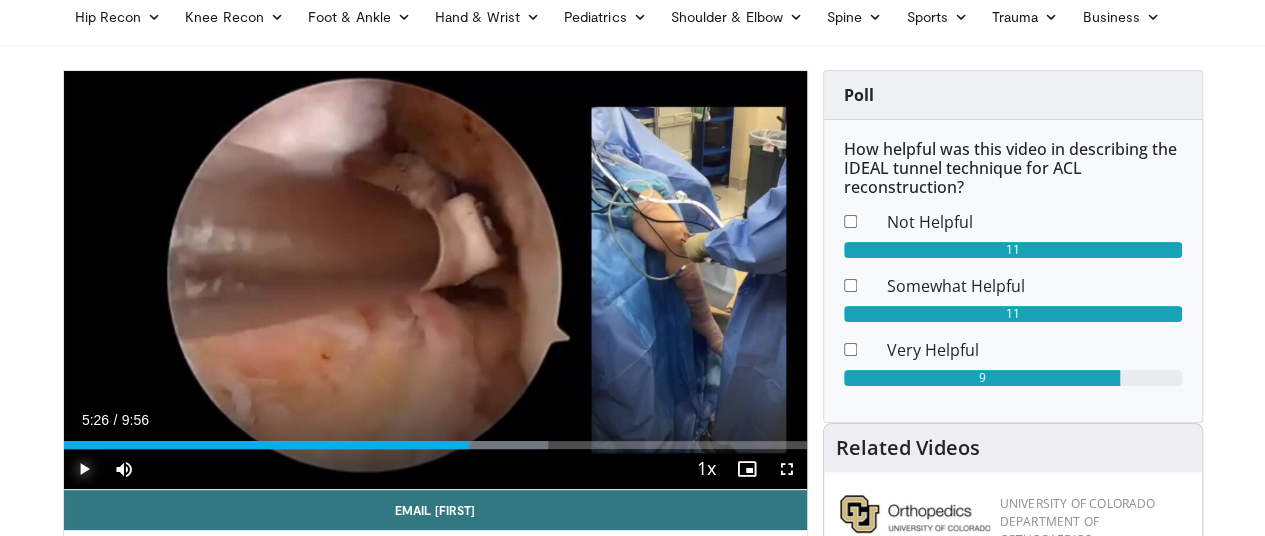 click at bounding box center [84, 469] 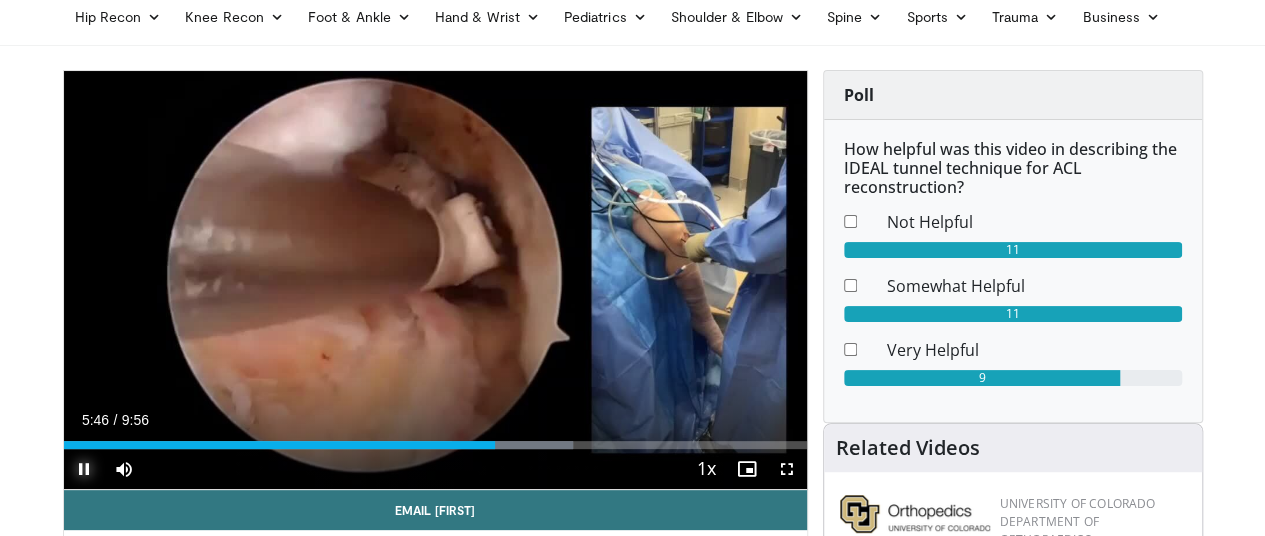 click at bounding box center (84, 469) 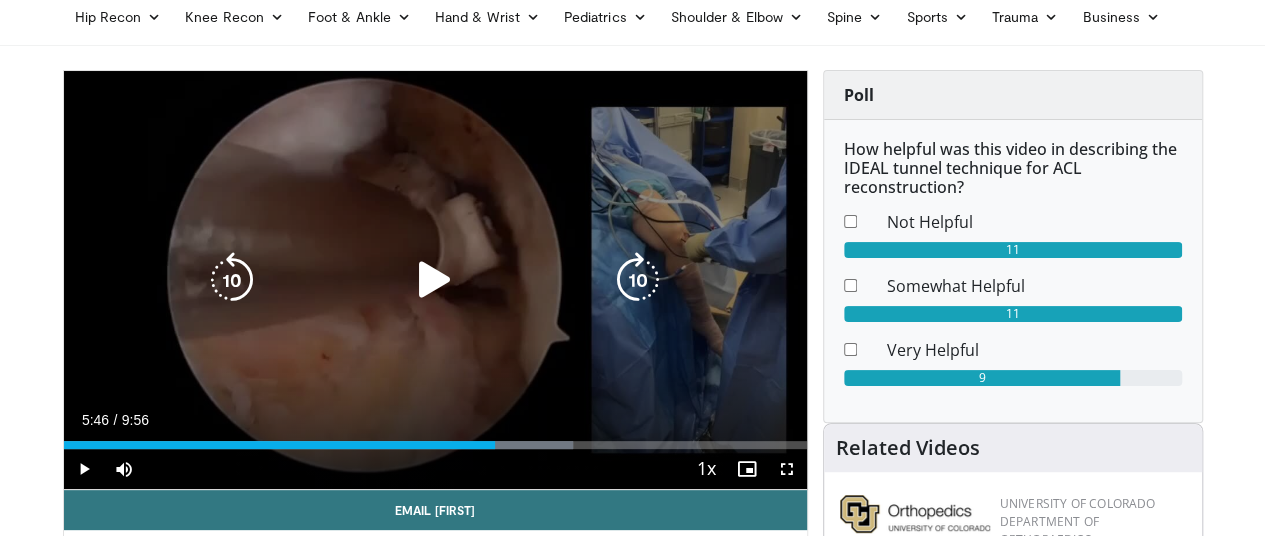 click at bounding box center [435, 280] 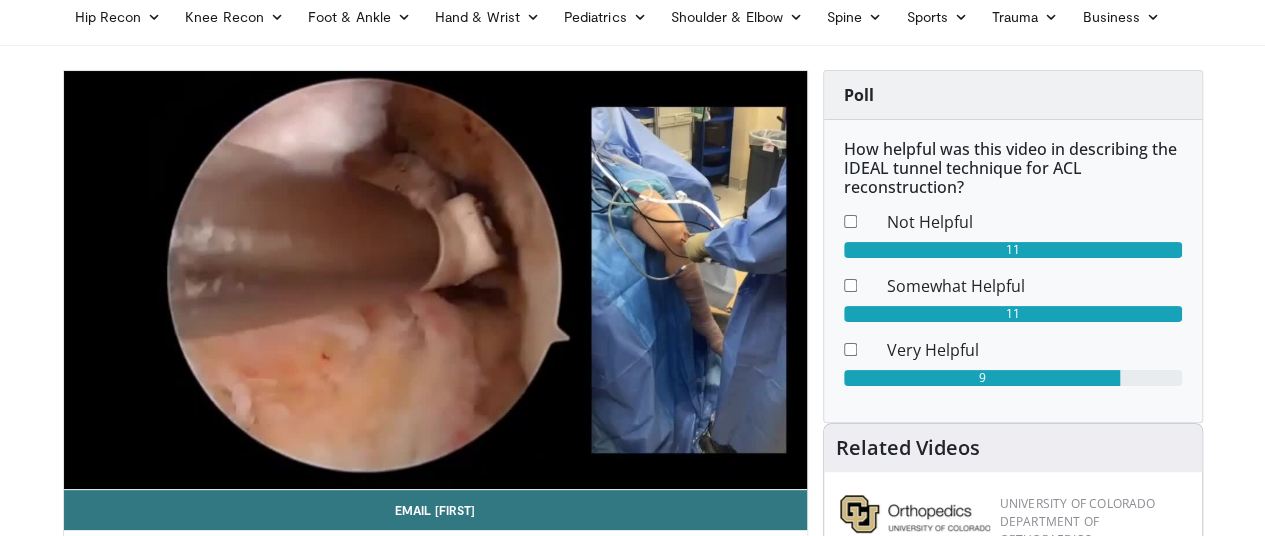 click on "**********" at bounding box center (435, 280) 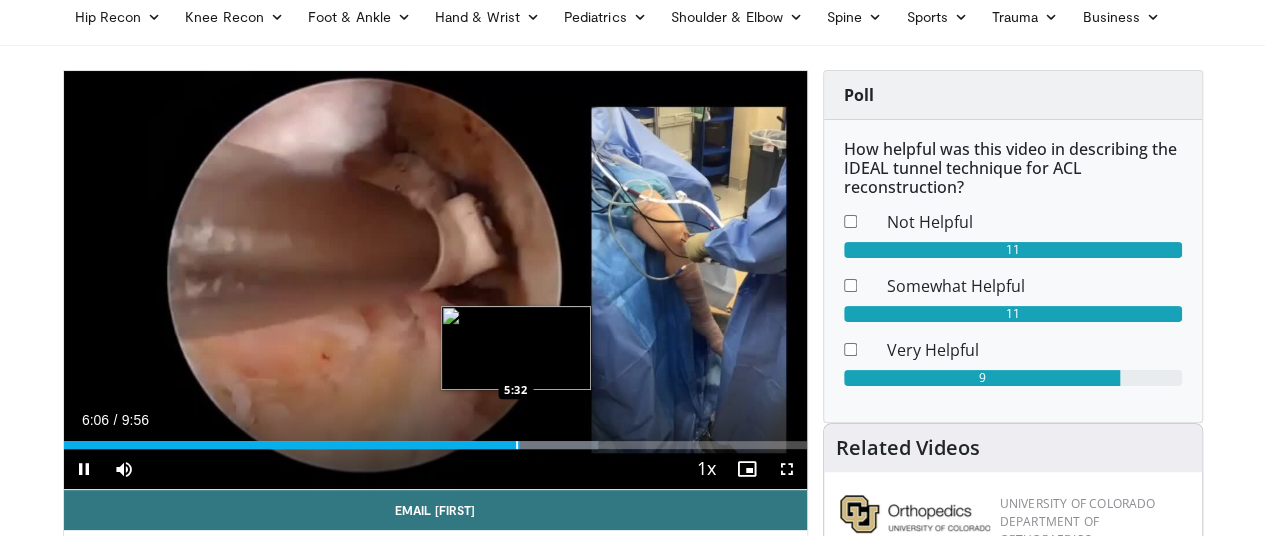 click at bounding box center [517, 445] 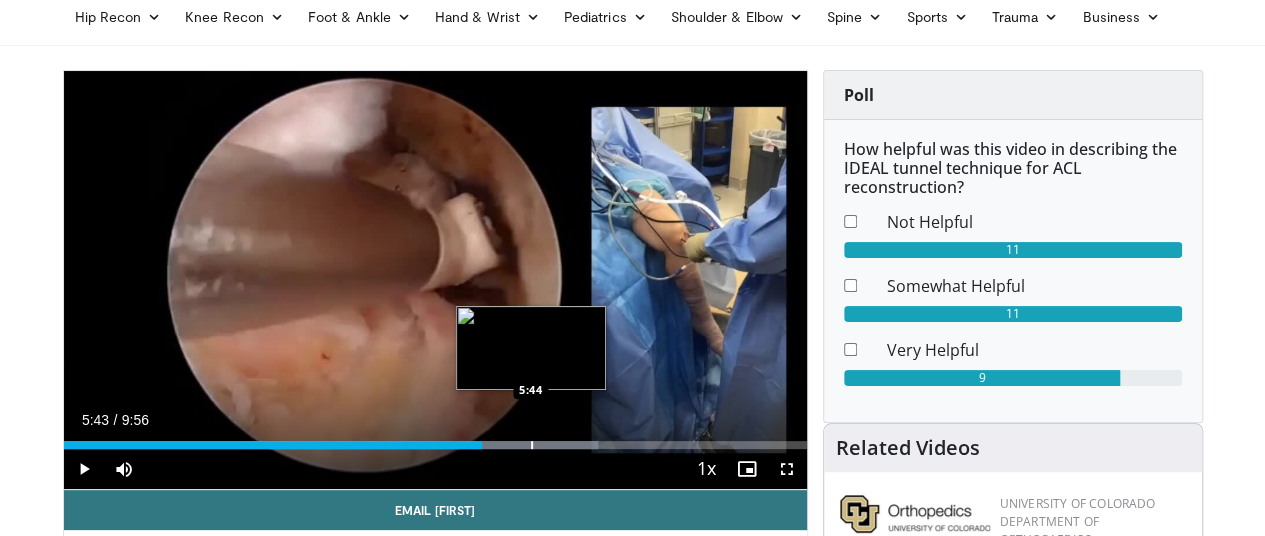 click at bounding box center (537, 445) 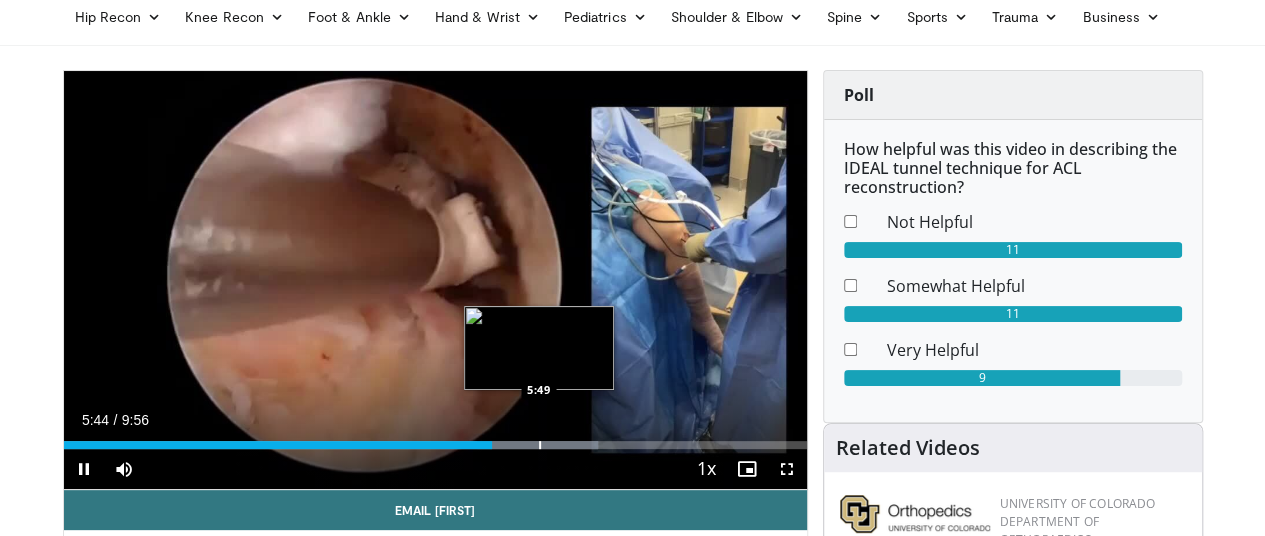 click at bounding box center (540, 445) 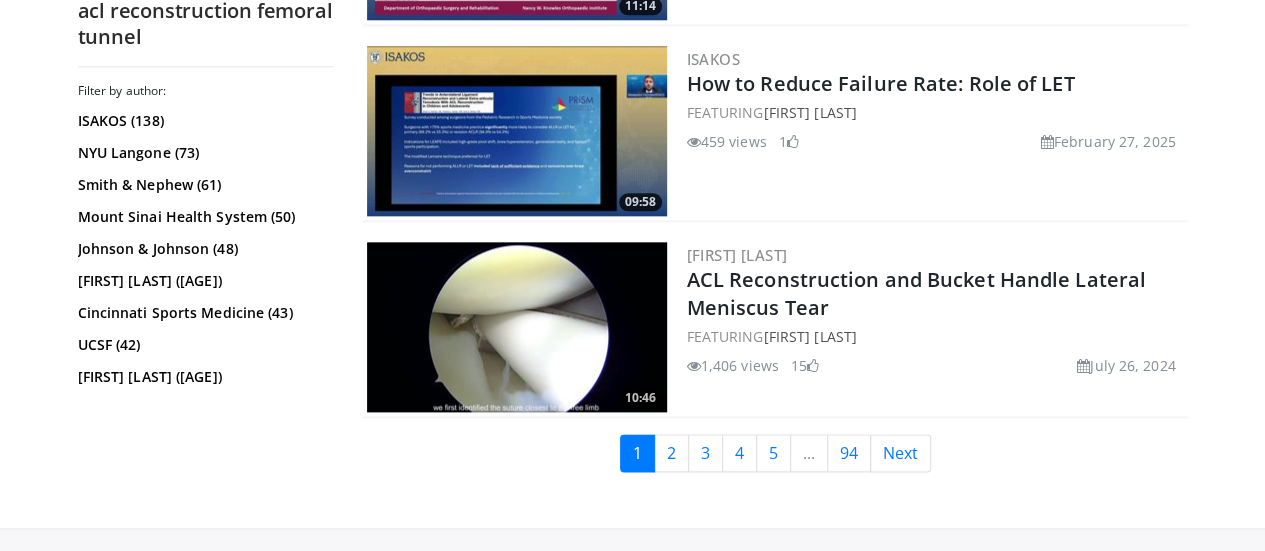 scroll, scrollTop: 4884, scrollLeft: 0, axis: vertical 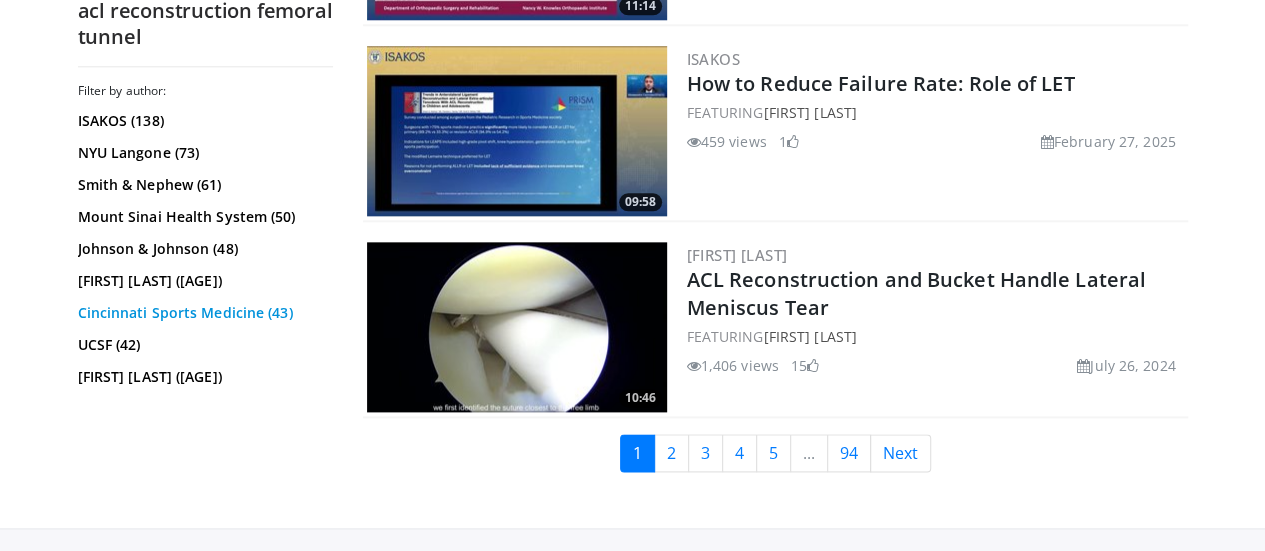click on "Cincinnati Sports Medicine (43)" at bounding box center (203, 313) 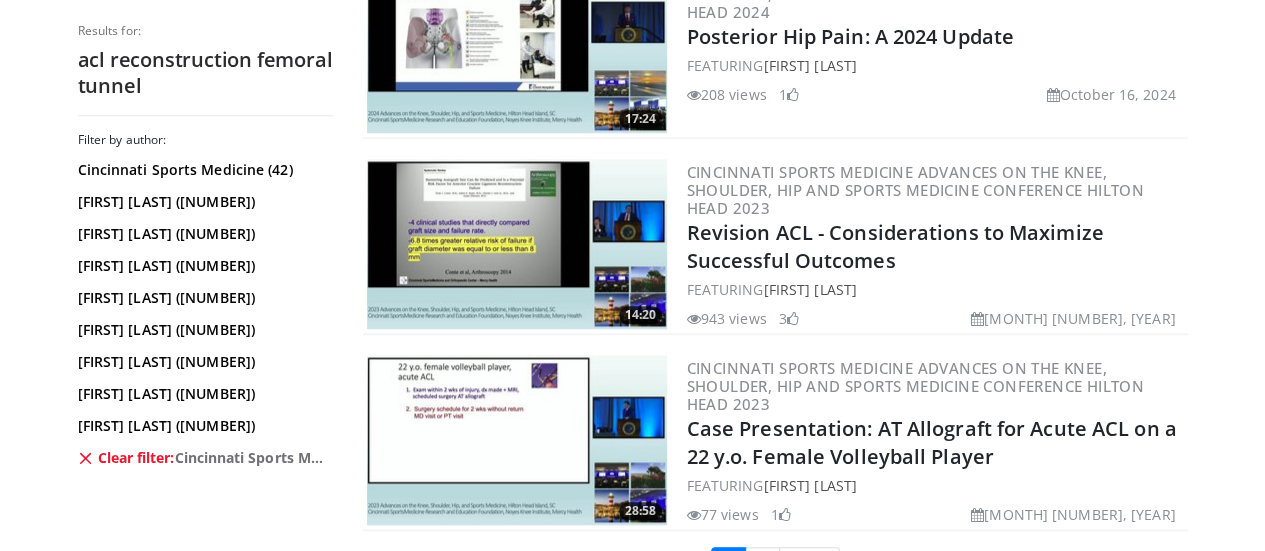 scroll, scrollTop: 4820, scrollLeft: 0, axis: vertical 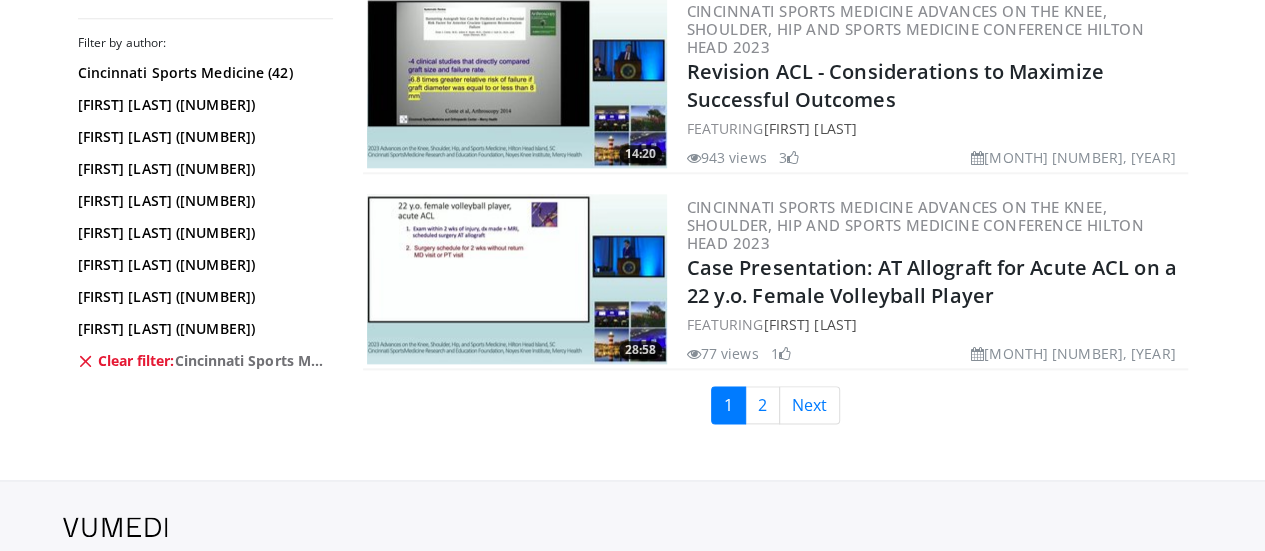 click on "Clear filter:  Cincinnati Sports Medicine" at bounding box center [203, 361] 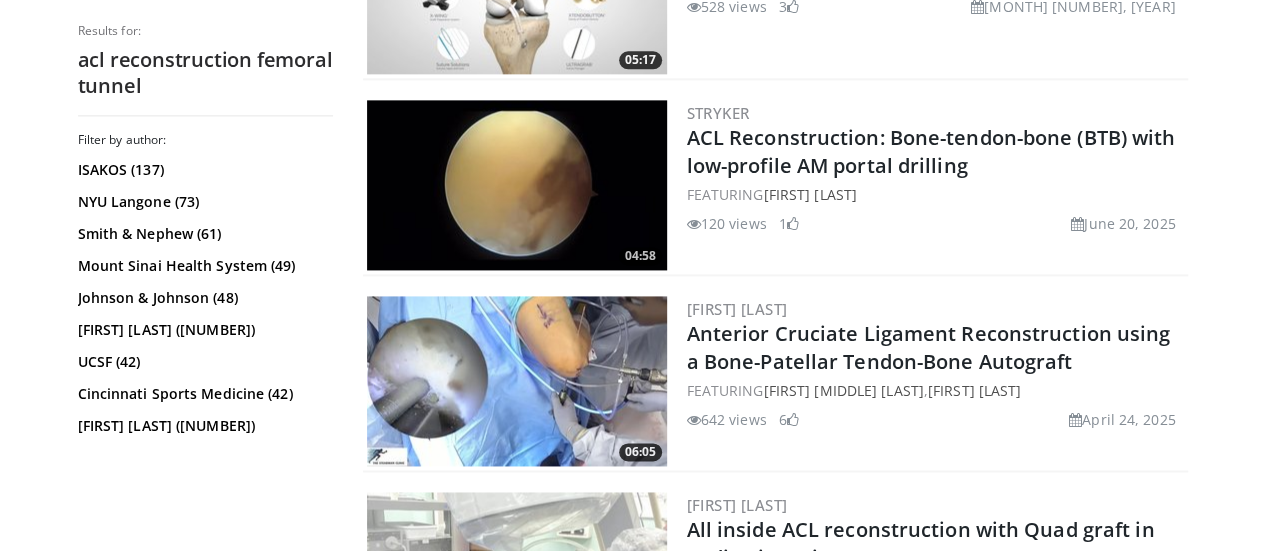 scroll, scrollTop: 1697, scrollLeft: 0, axis: vertical 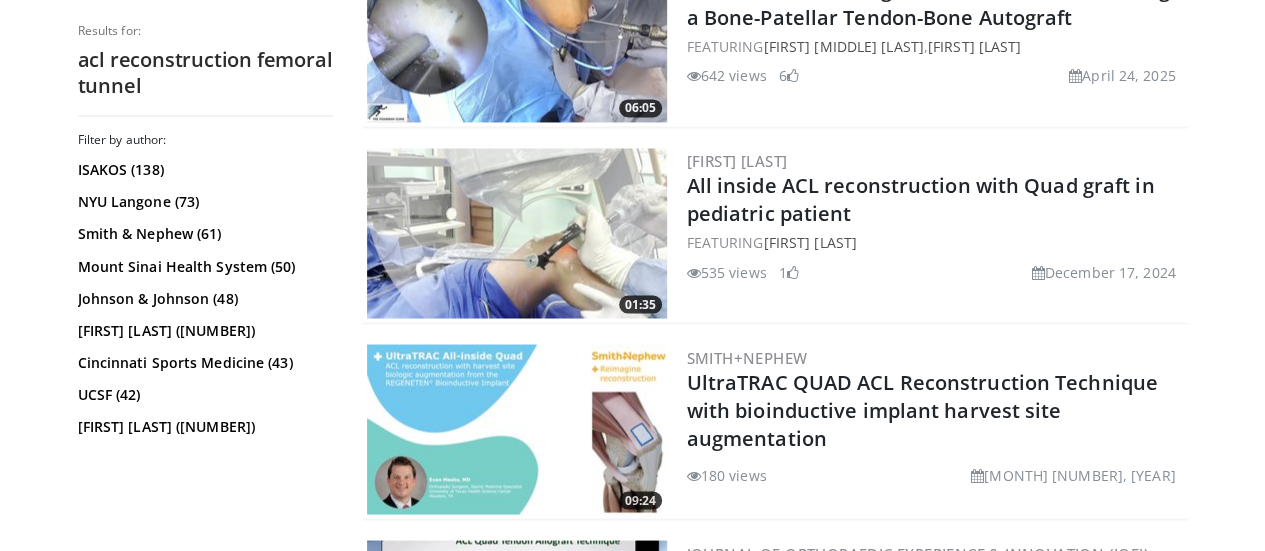 click at bounding box center [517, 233] 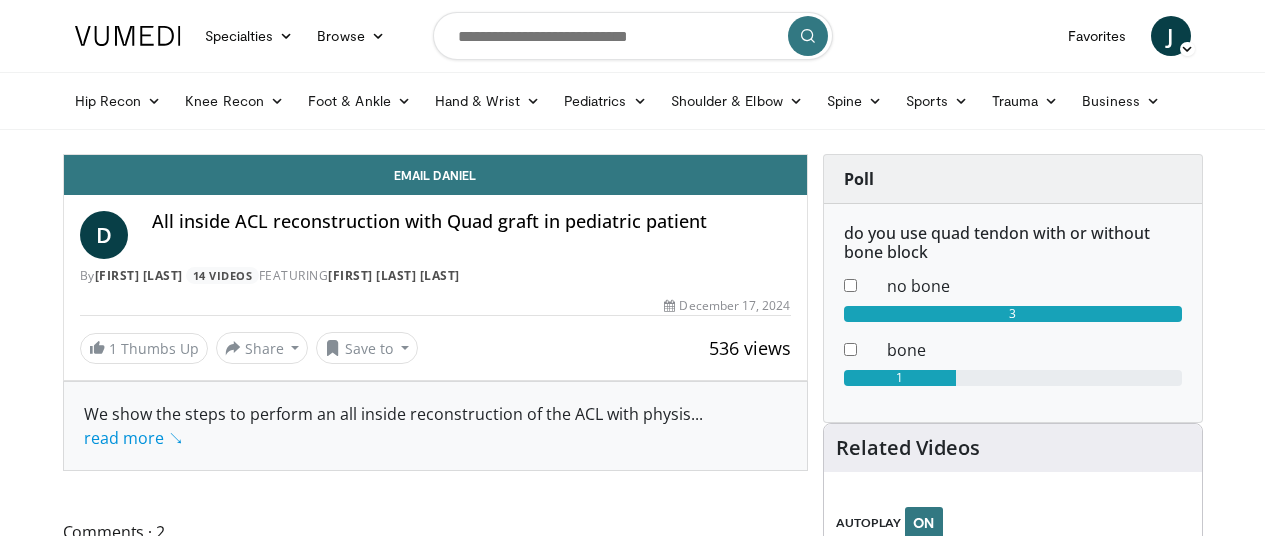 scroll, scrollTop: 0, scrollLeft: 0, axis: both 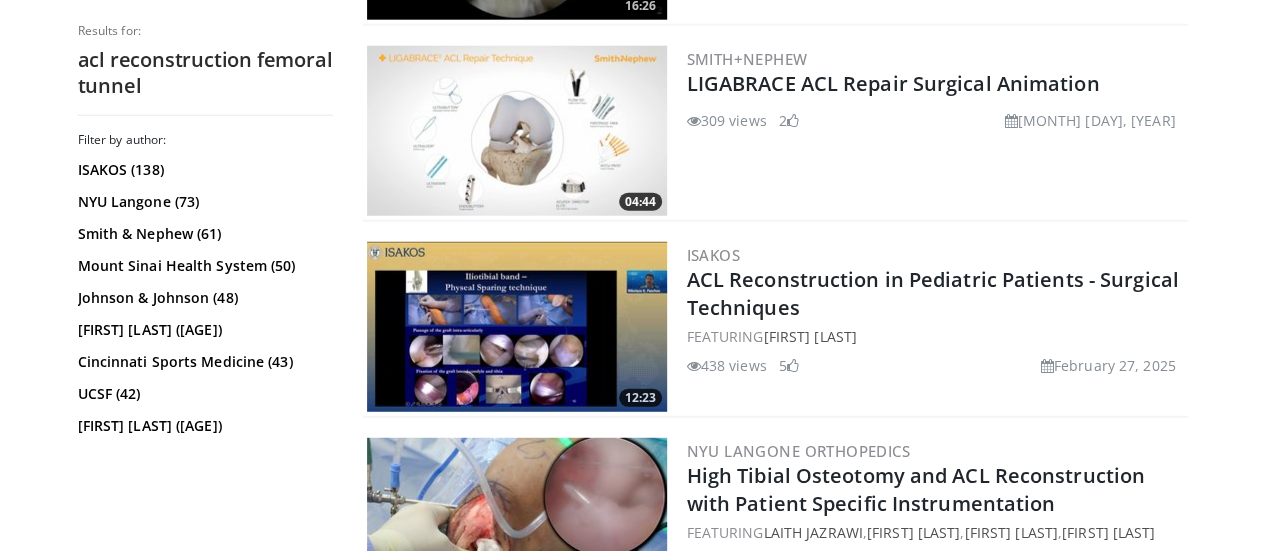 click on "5" at bounding box center (789, 365) 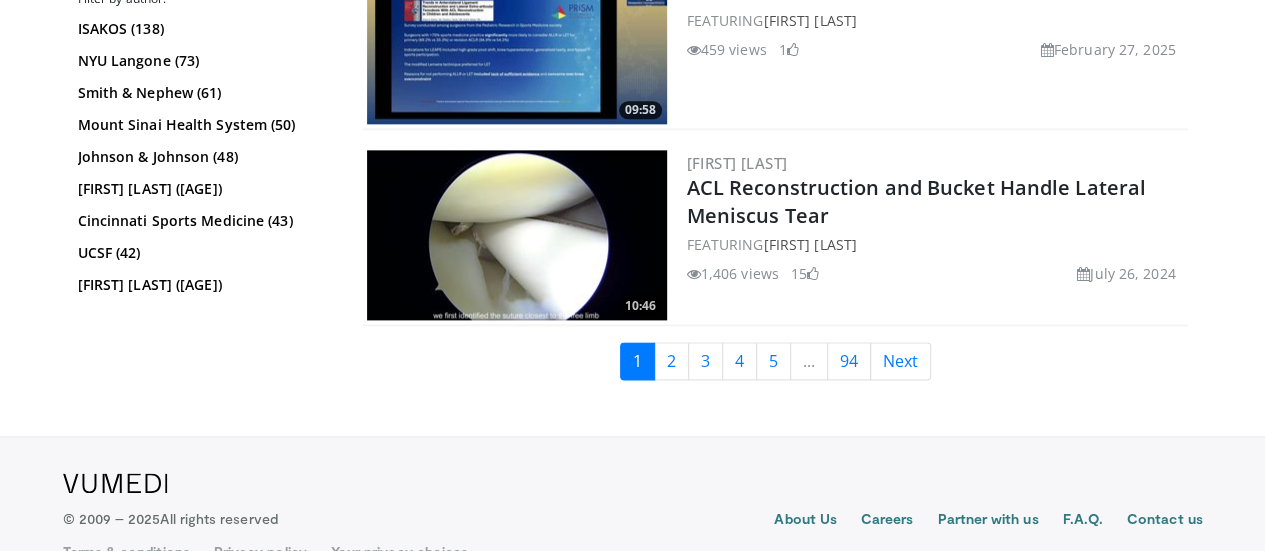 scroll, scrollTop: 4979, scrollLeft: 0, axis: vertical 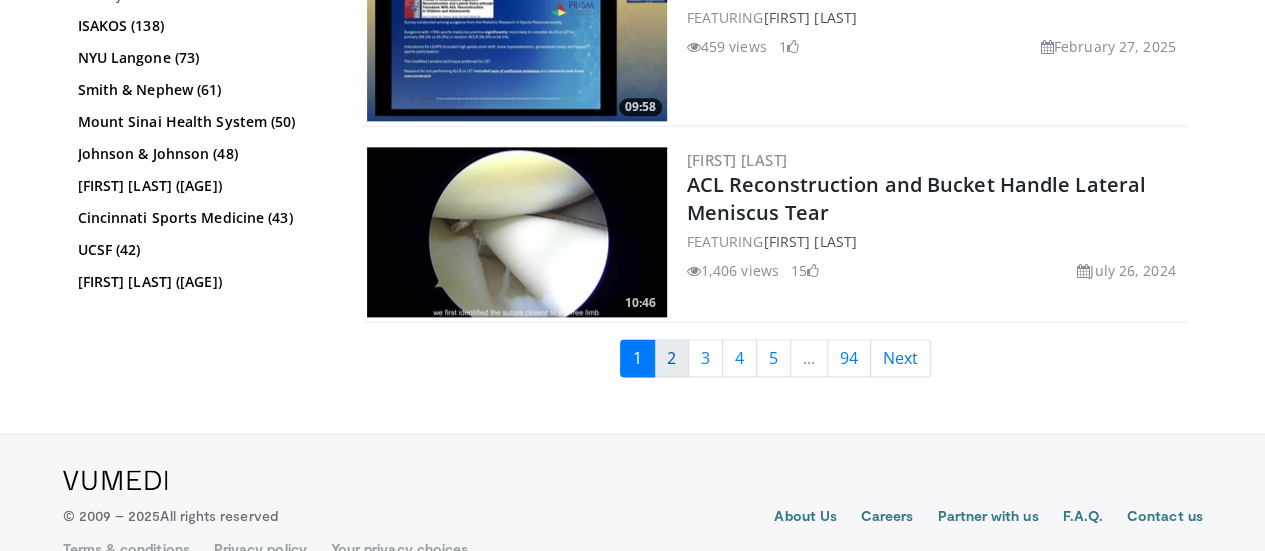 click on "2" at bounding box center (671, 358) 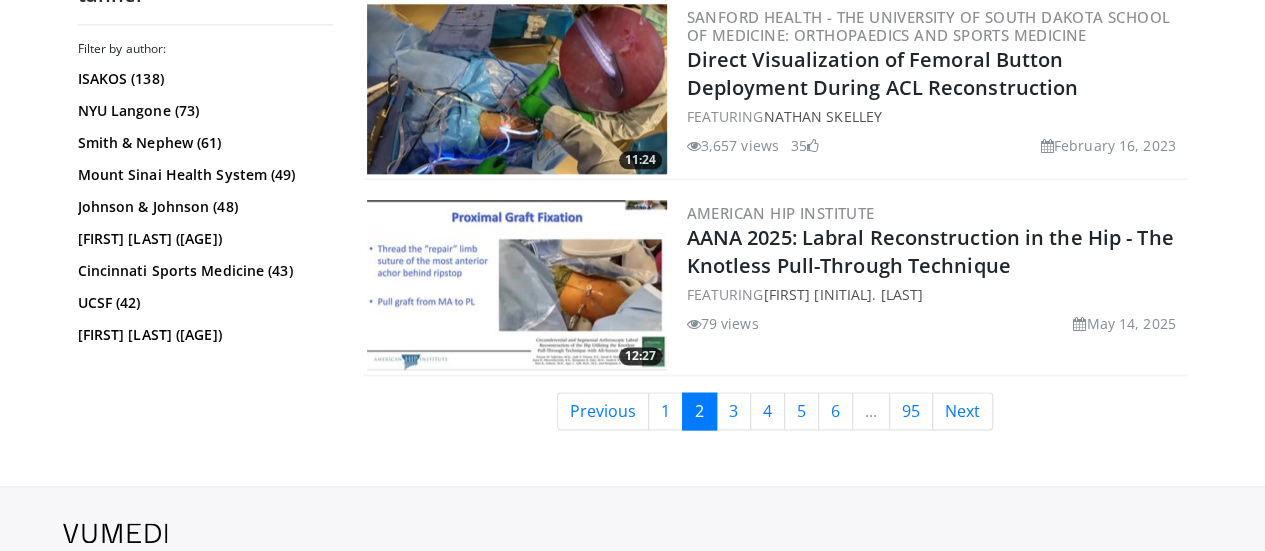 scroll, scrollTop: 4956, scrollLeft: 0, axis: vertical 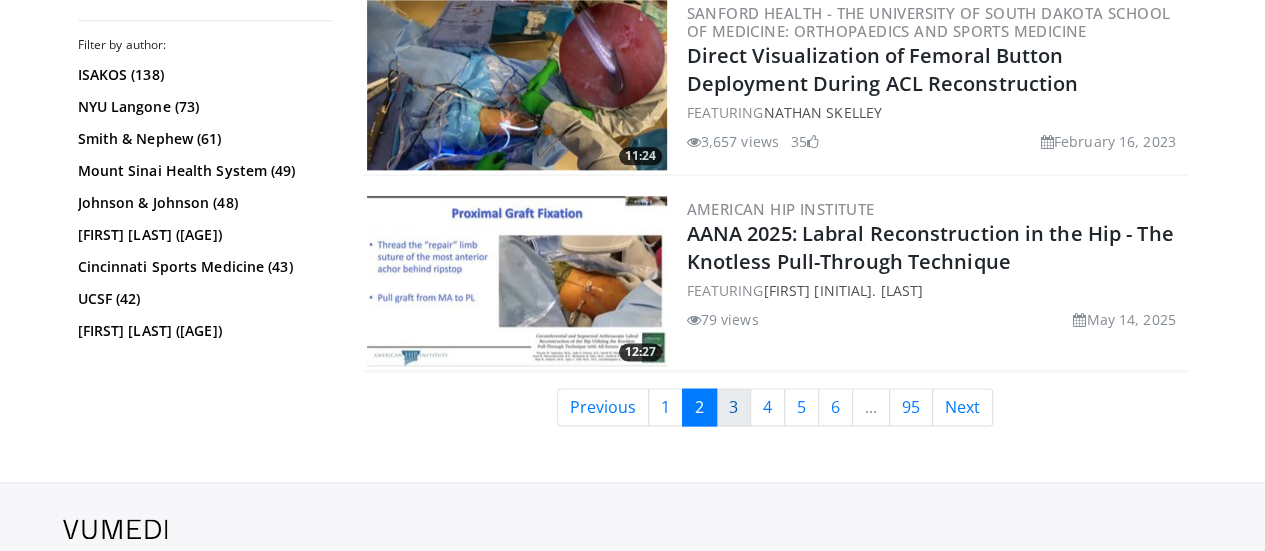 click on "3" at bounding box center [733, 407] 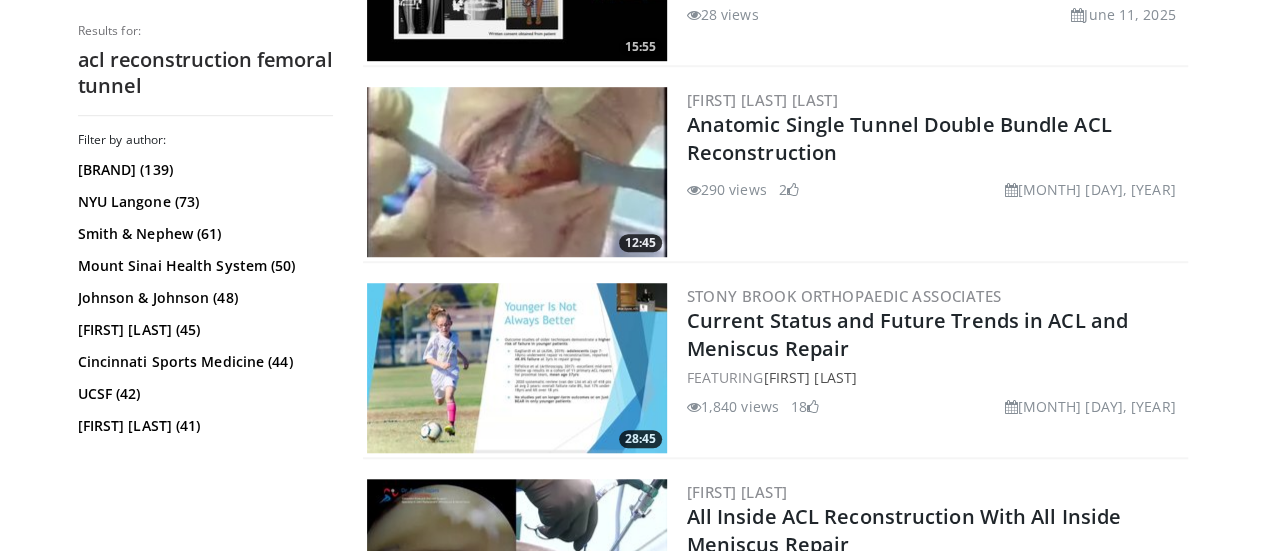 scroll, scrollTop: 4452, scrollLeft: 0, axis: vertical 